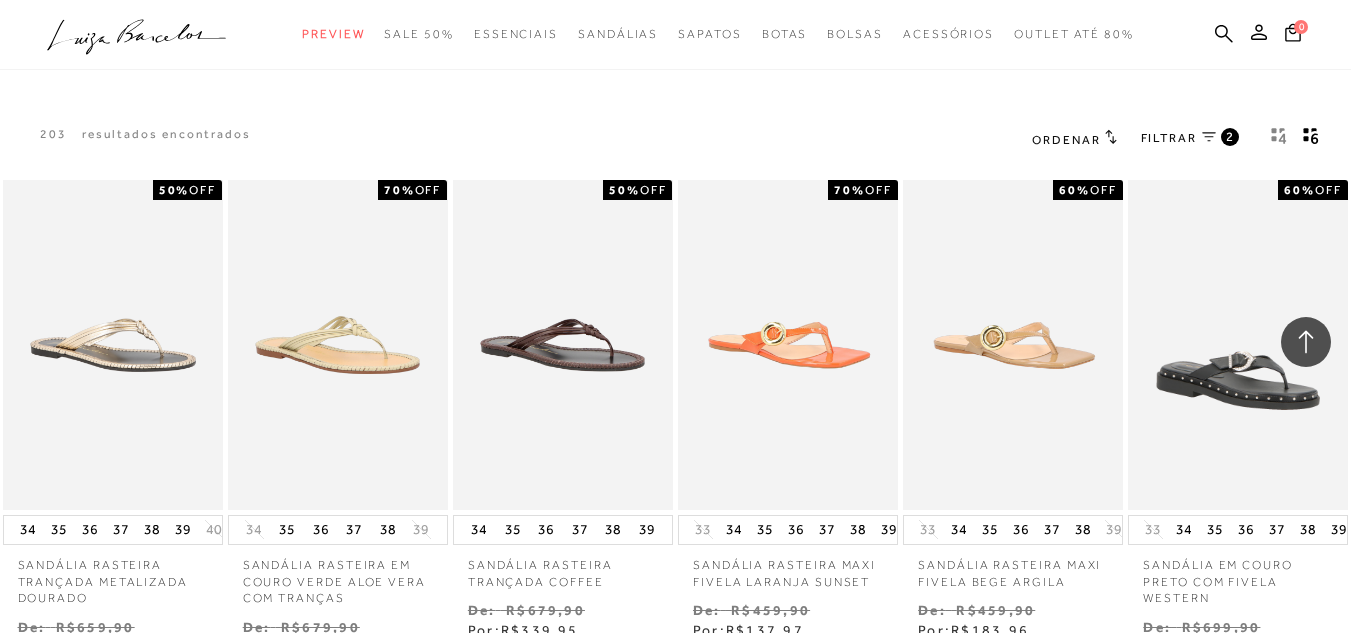scroll, scrollTop: 1604, scrollLeft: 0, axis: vertical 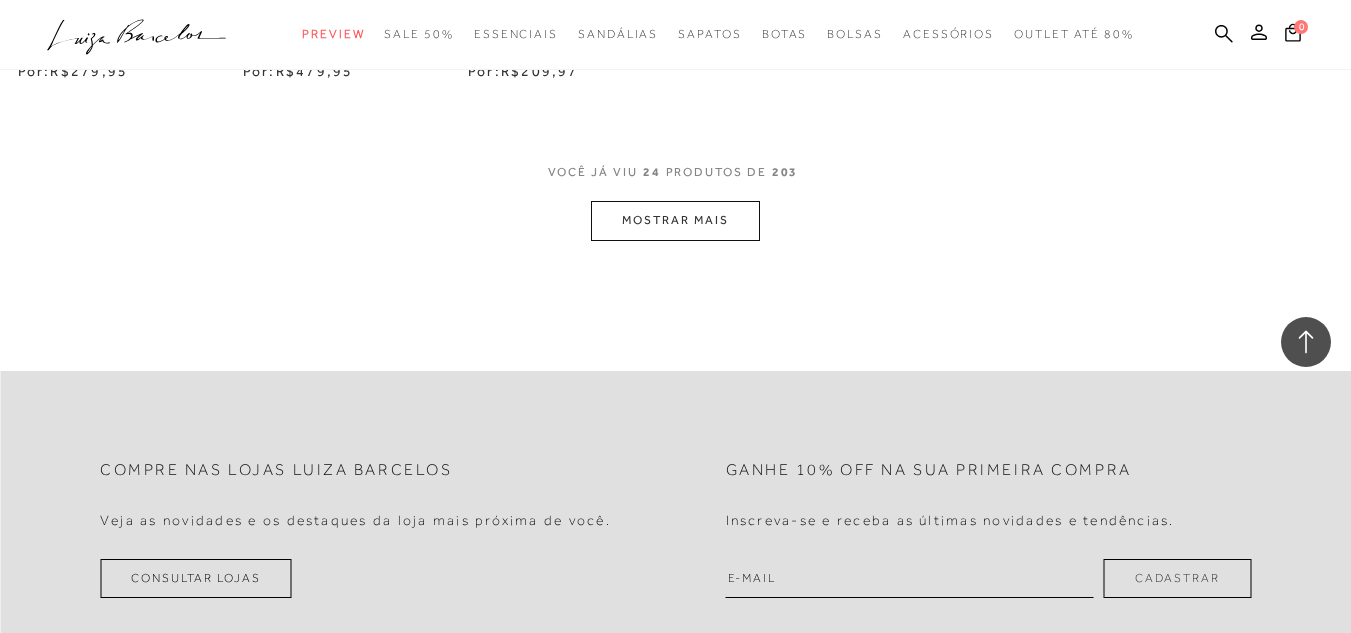 click on "MOSTRAR MAIS" at bounding box center [675, 220] 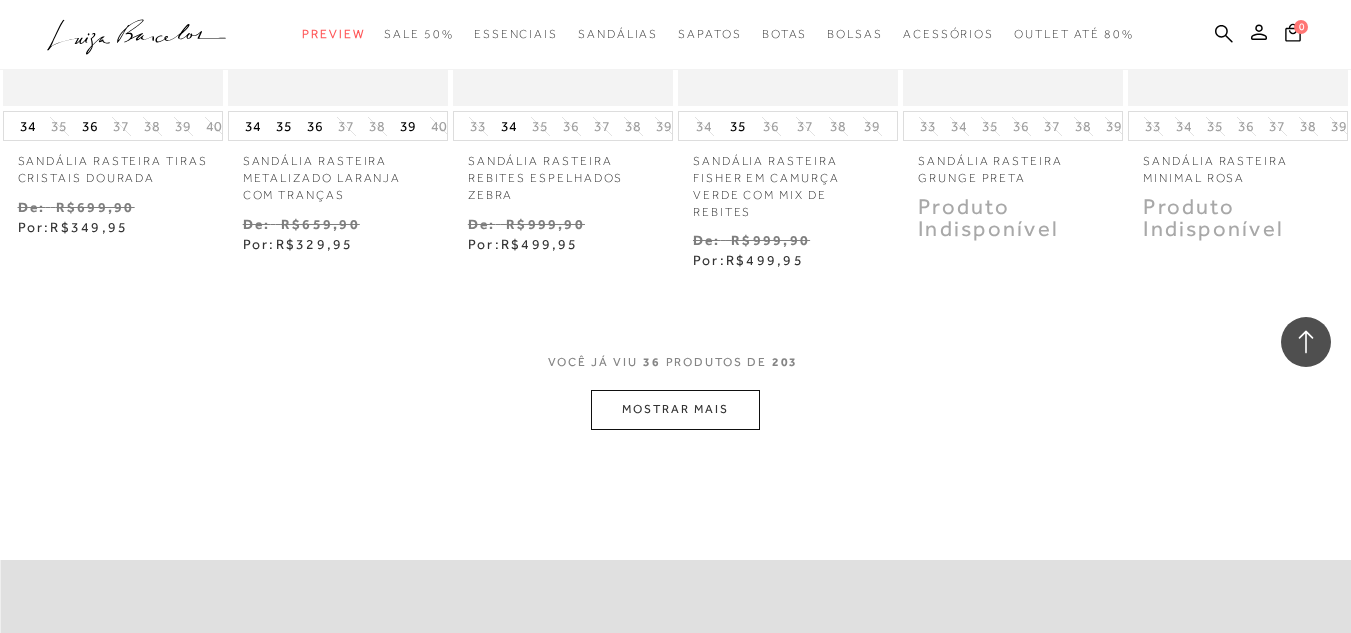 scroll, scrollTop: 2916, scrollLeft: 0, axis: vertical 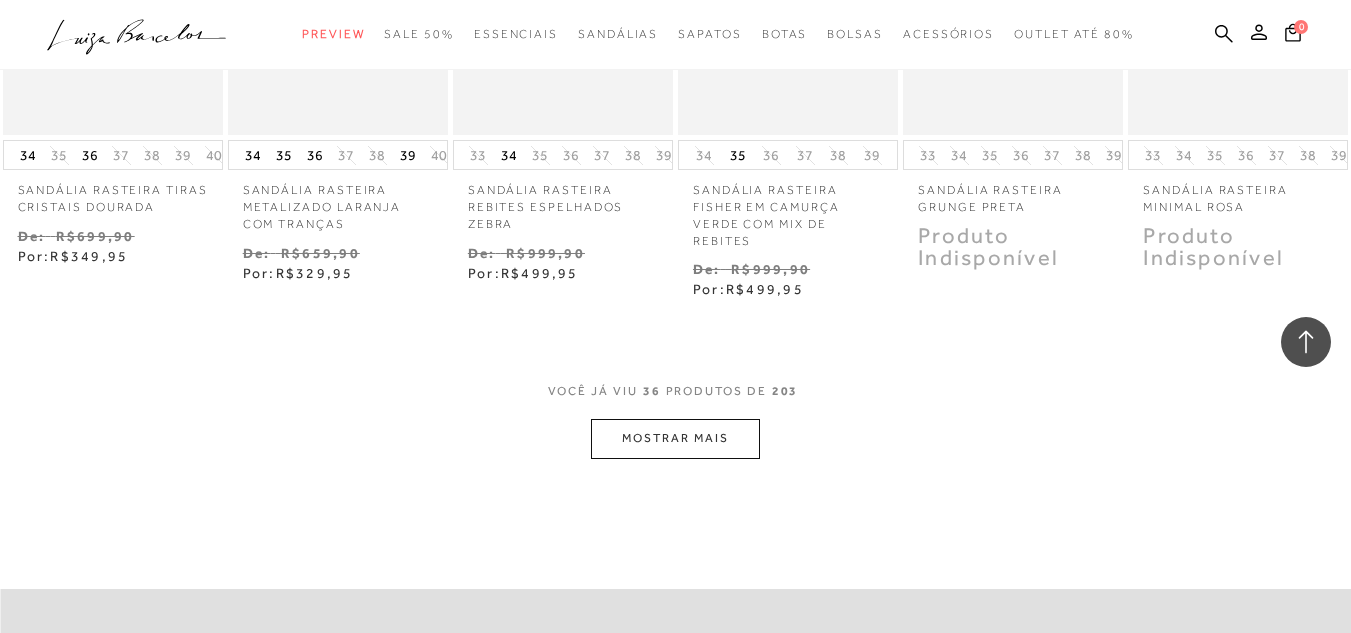 click on "MOSTRAR MAIS" at bounding box center (675, 438) 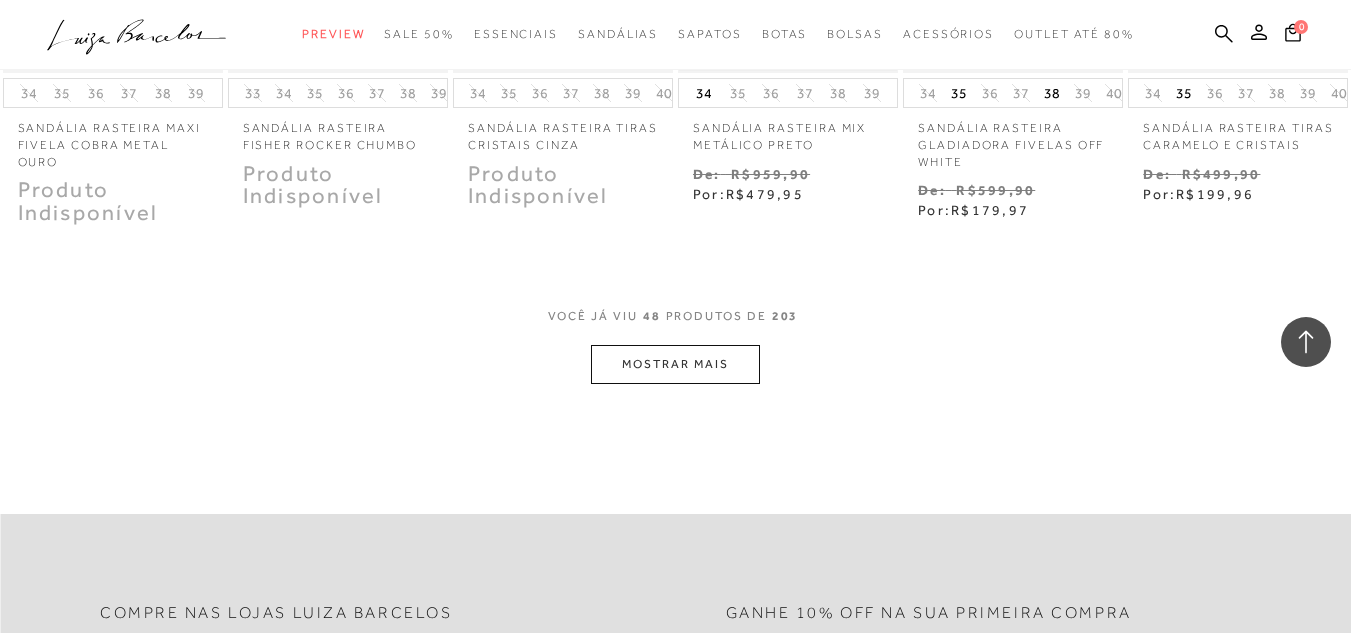 scroll, scrollTop: 4016, scrollLeft: 0, axis: vertical 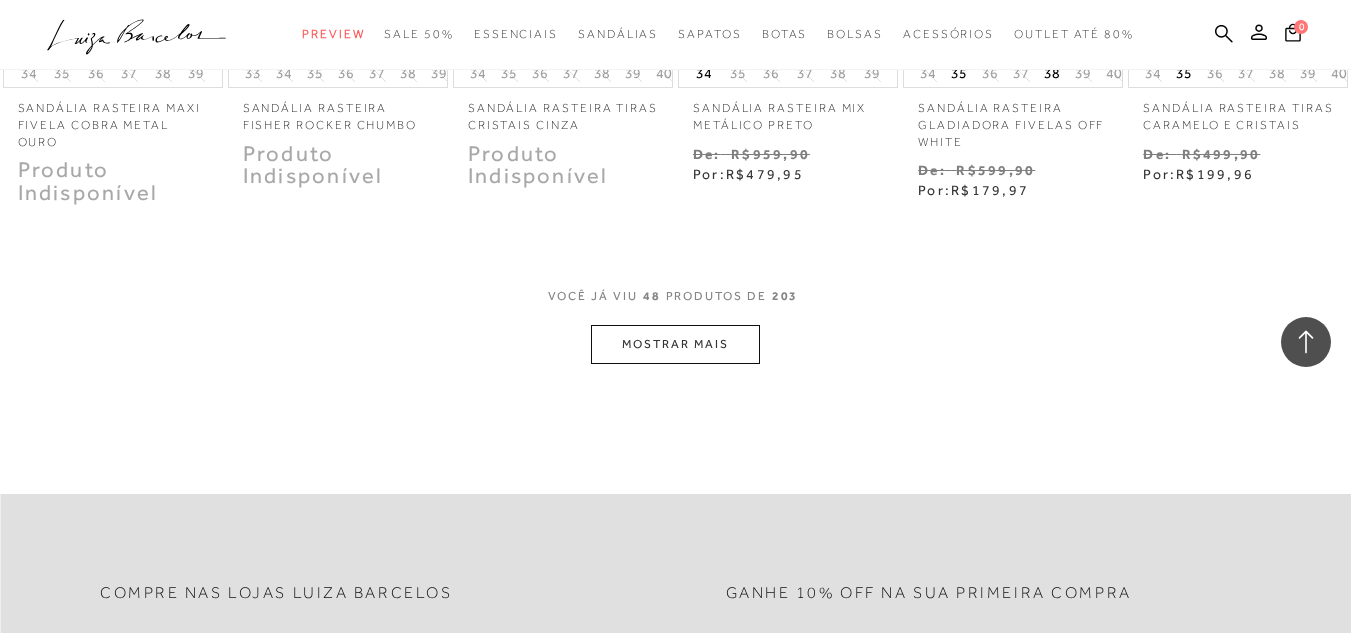 click on "MOSTRAR MAIS" at bounding box center (675, 344) 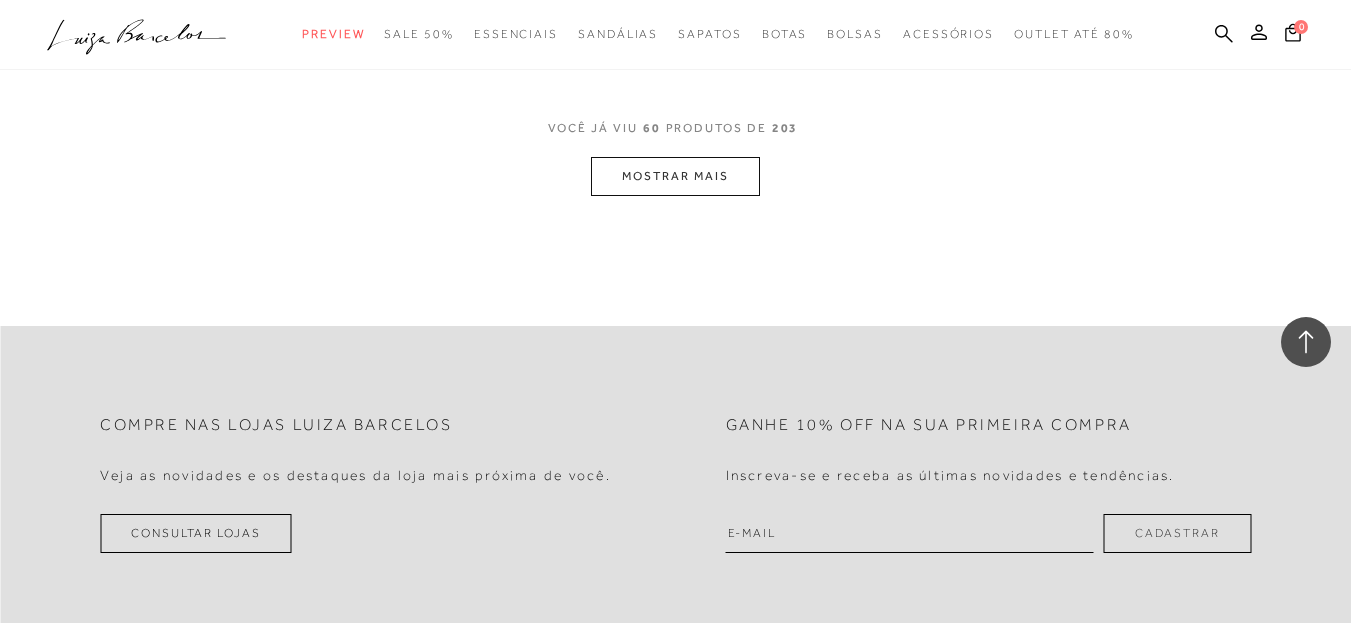 scroll, scrollTop: 5216, scrollLeft: 0, axis: vertical 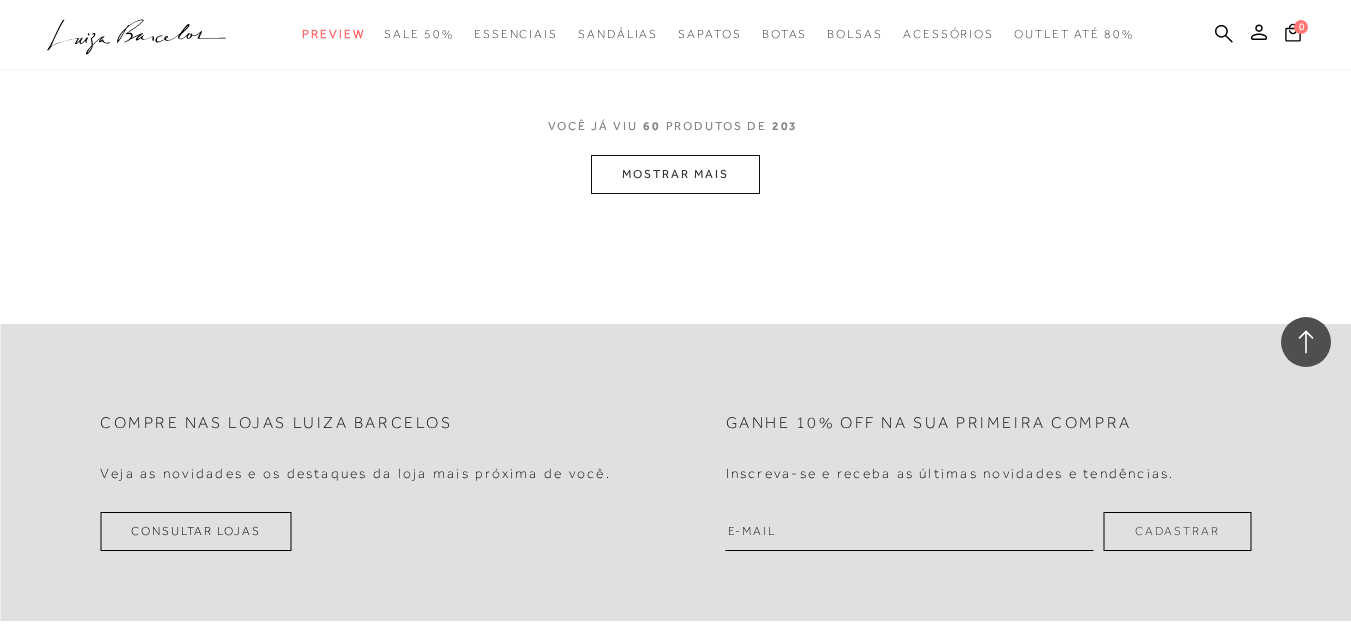 click on "MOSTRAR MAIS" at bounding box center (675, 174) 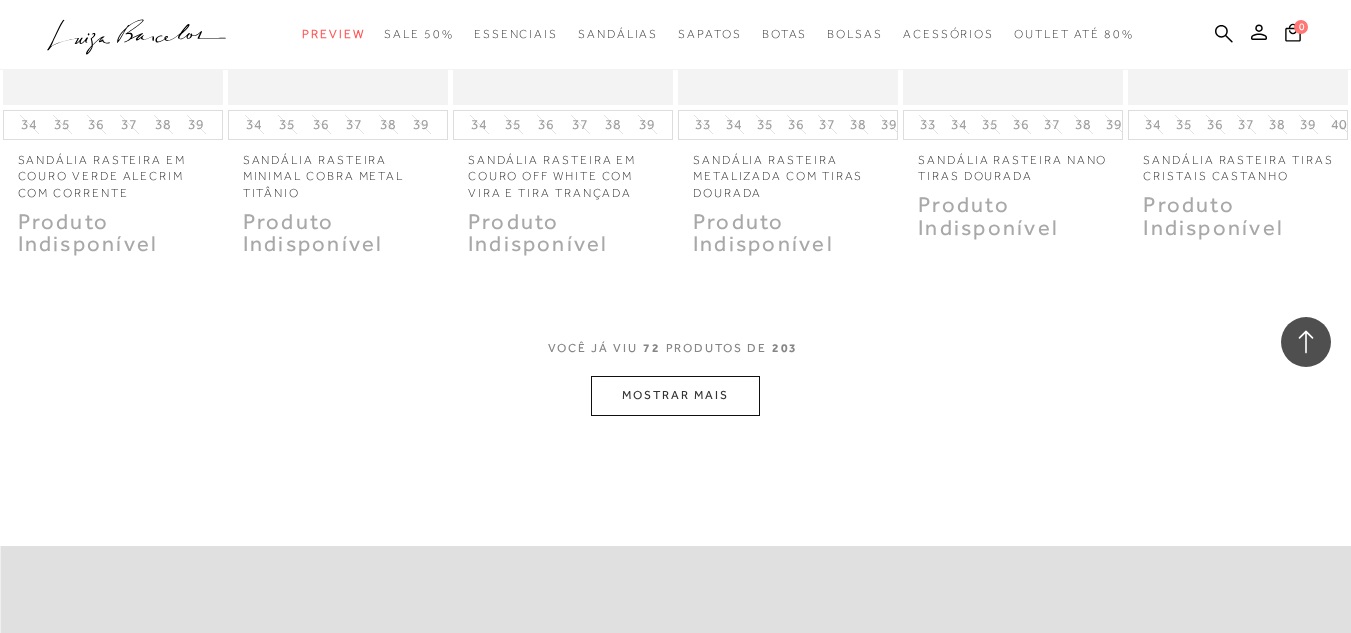 scroll, scrollTop: 6016, scrollLeft: 0, axis: vertical 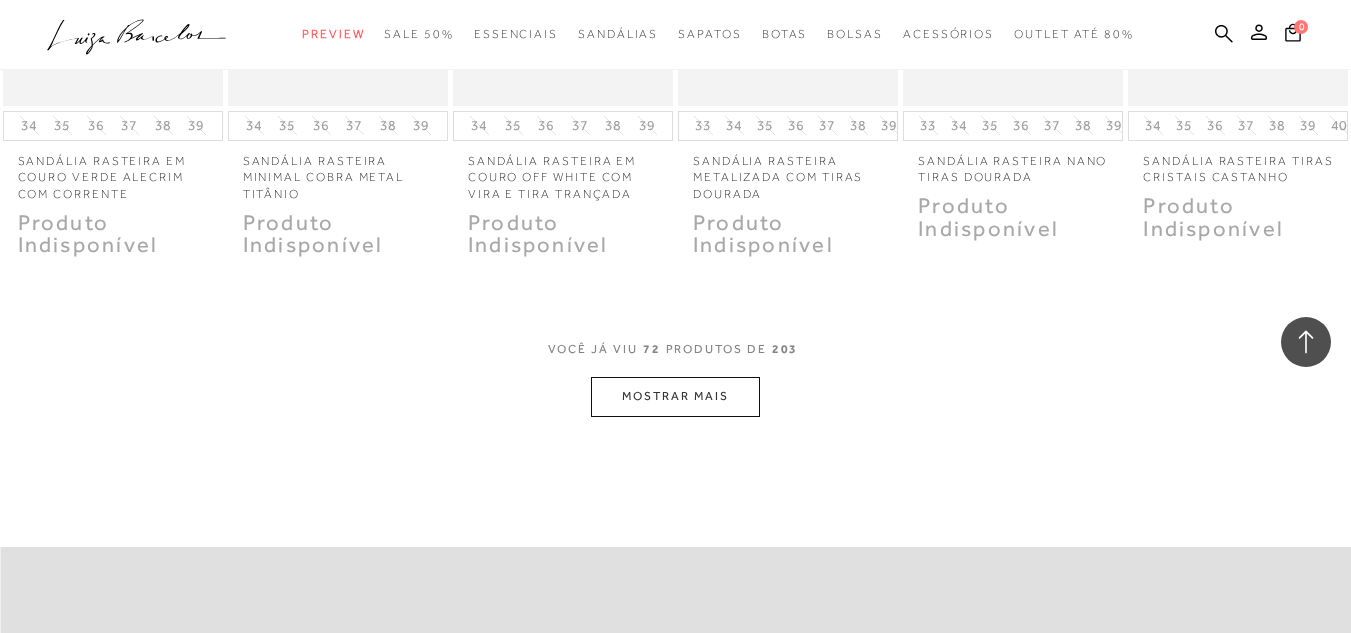 click on "MOSTRAR MAIS" at bounding box center (675, 396) 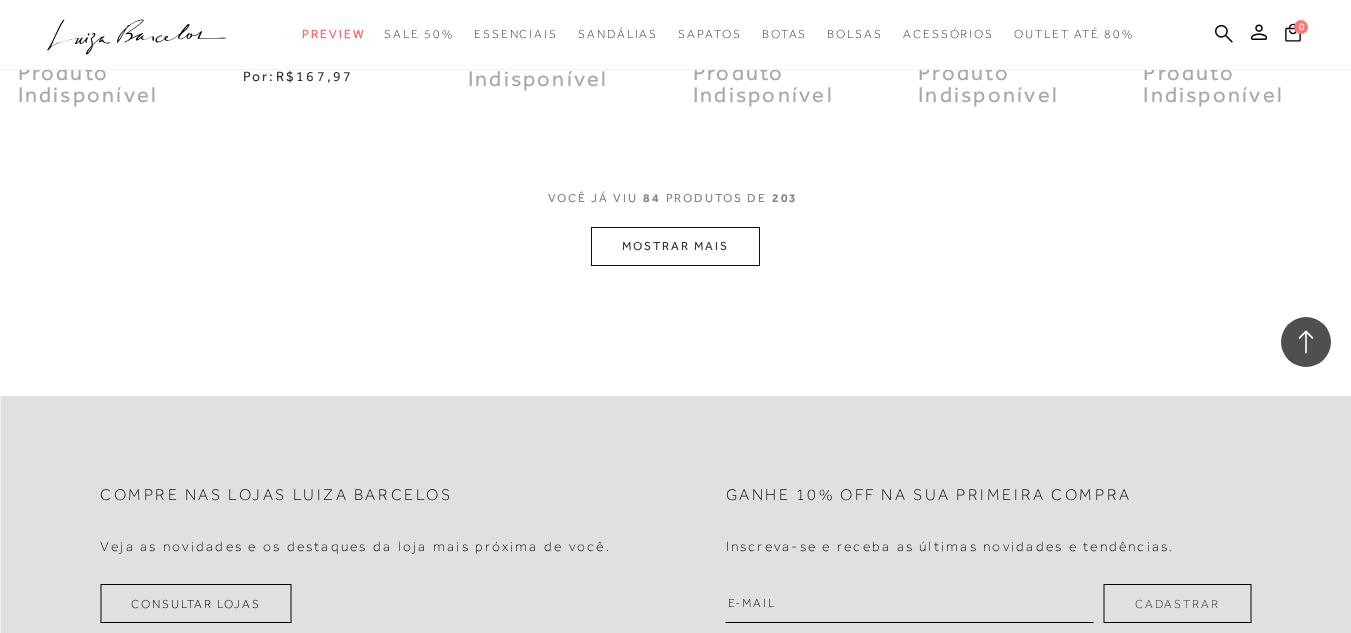 scroll, scrollTop: 7316, scrollLeft: 0, axis: vertical 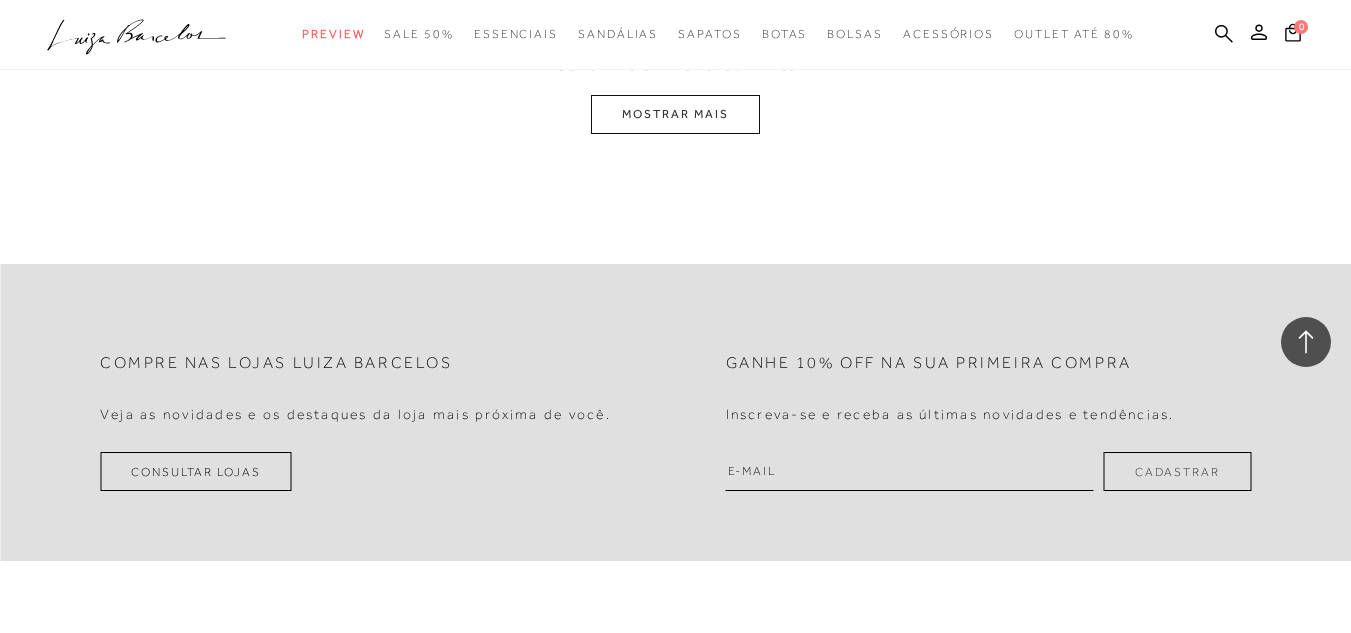 click on "MOSTRAR MAIS" at bounding box center (675, 114) 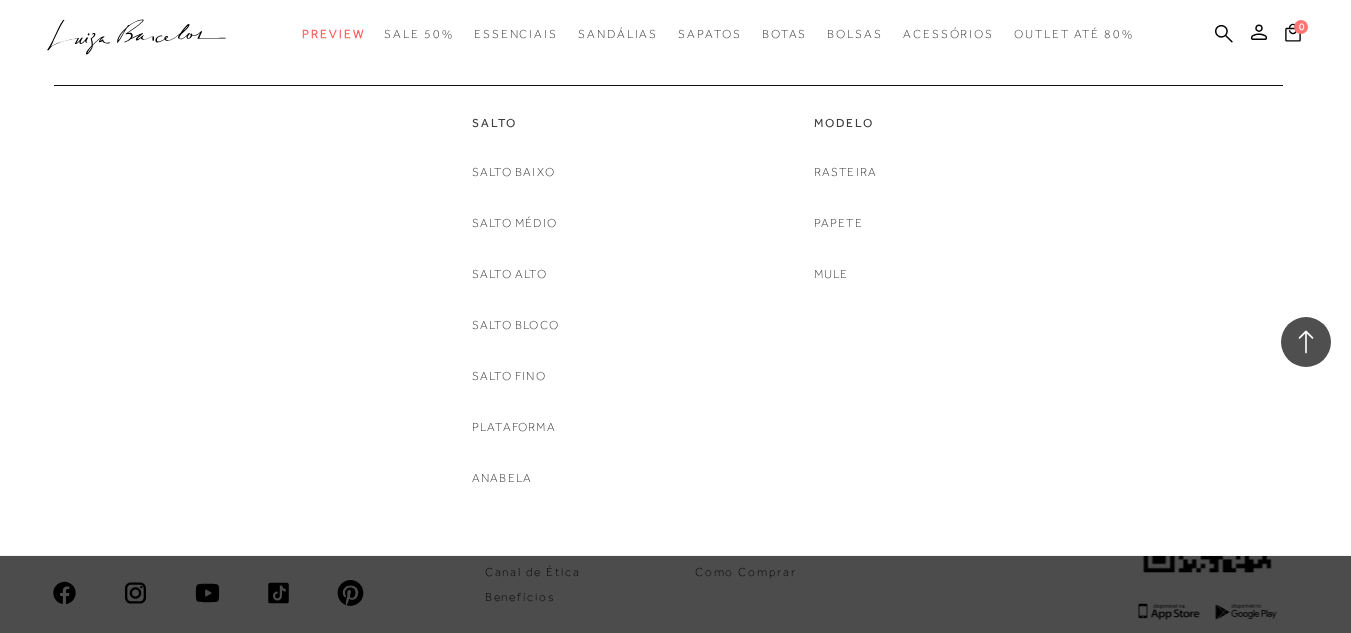 scroll, scrollTop: 8231, scrollLeft: 0, axis: vertical 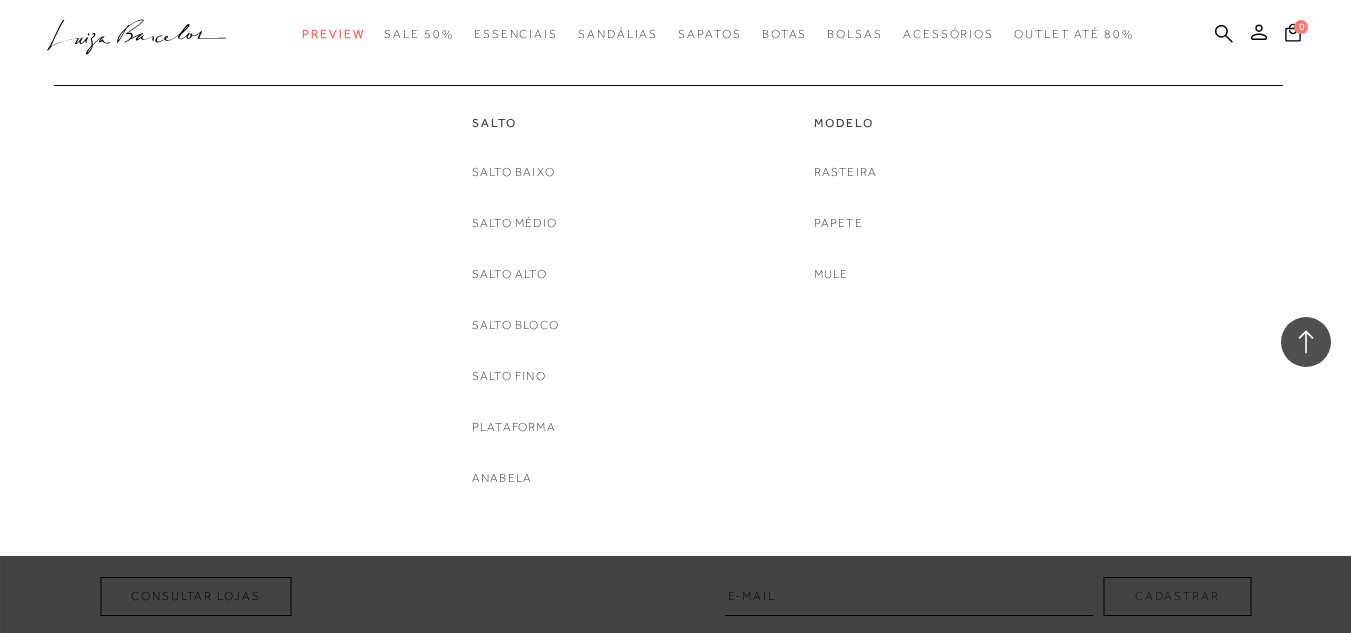 click on "Salto
Salto Baixo
Salto Médio
Salto Alto
Salto Bloco
Salto Fino
Plataforma
Anabela" at bounding box center [665, 287] 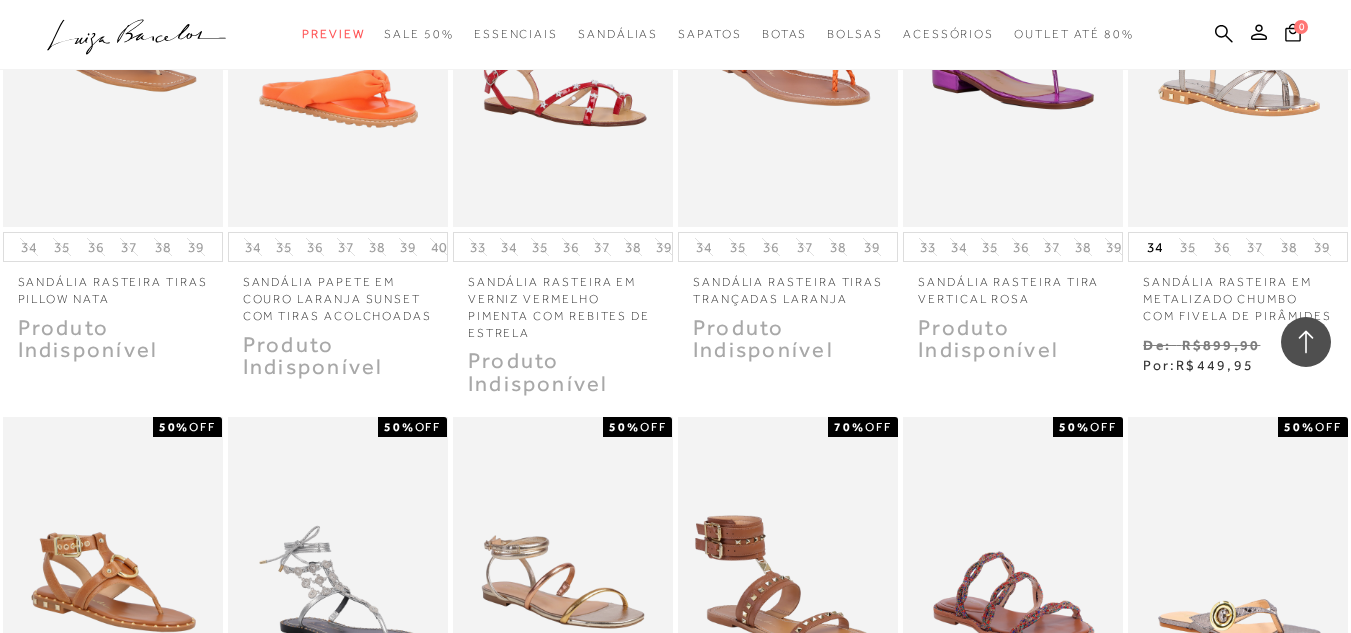 scroll, scrollTop: 7331, scrollLeft: 0, axis: vertical 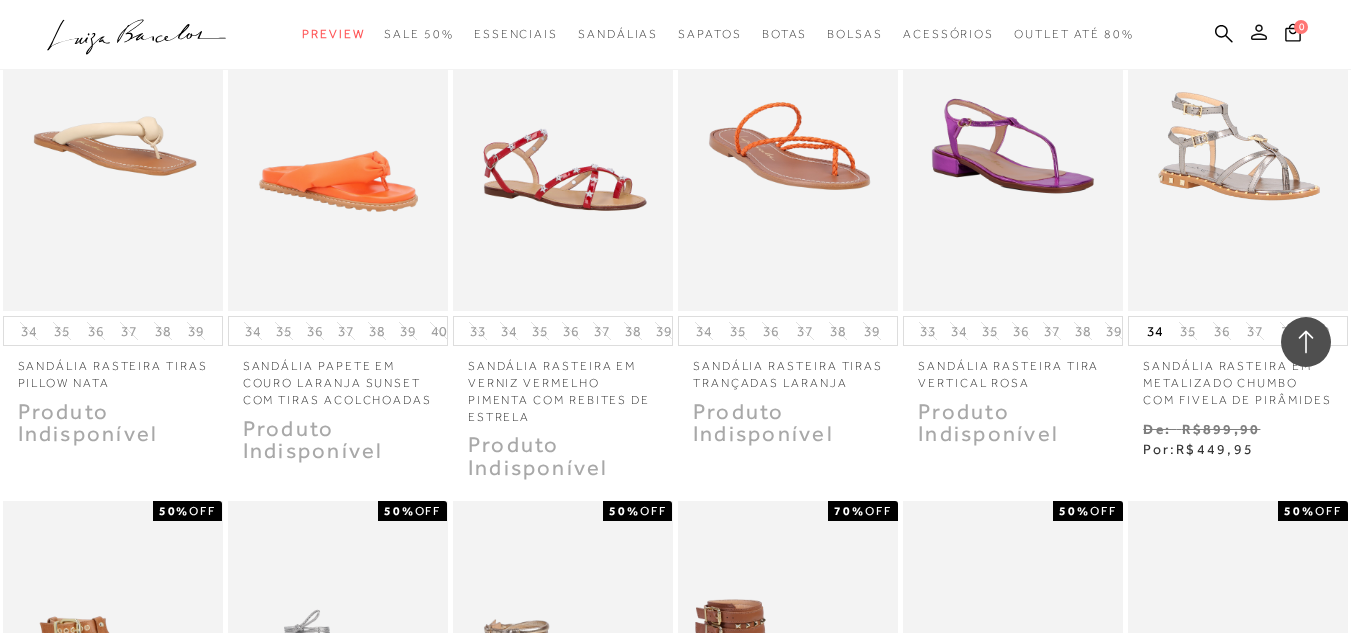 click 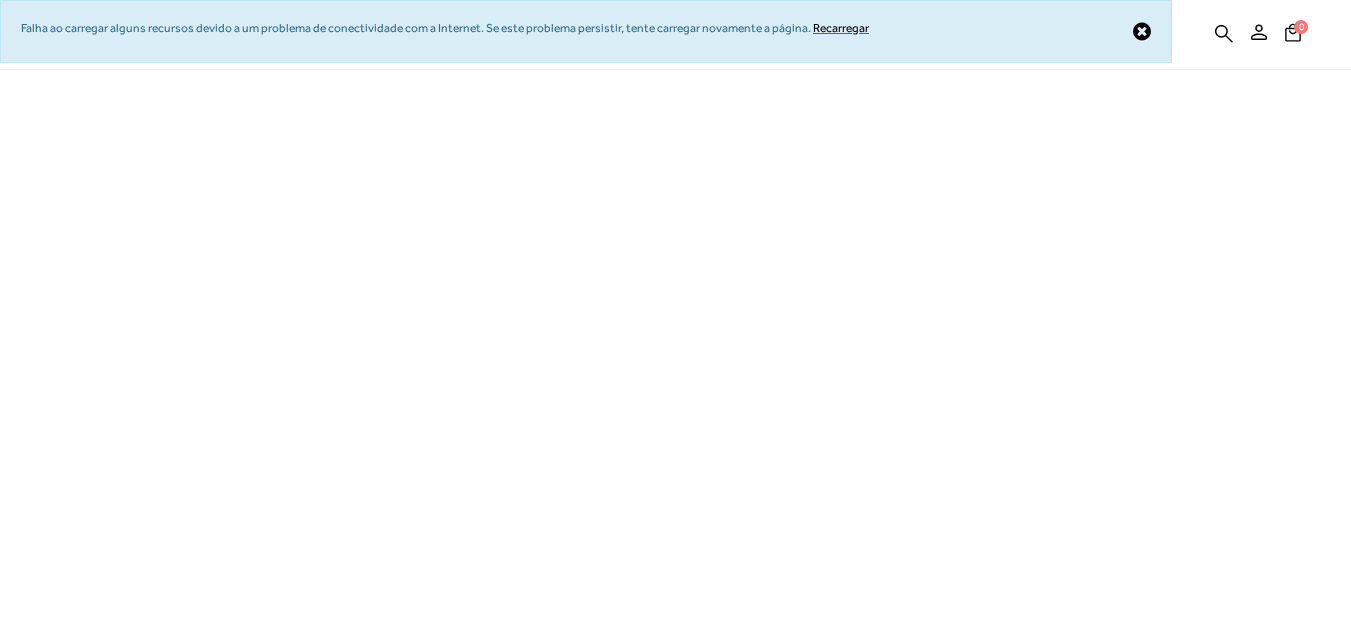 scroll, scrollTop: 0, scrollLeft: 0, axis: both 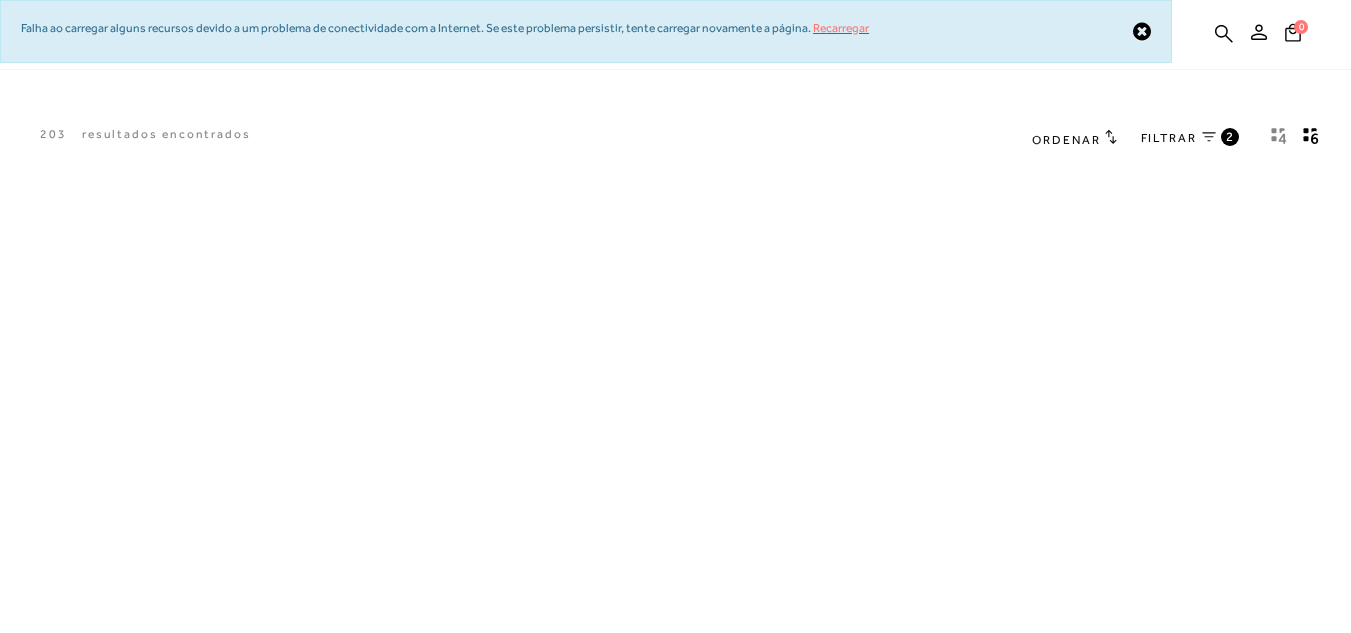 click on "Recarregar" at bounding box center (841, 28) 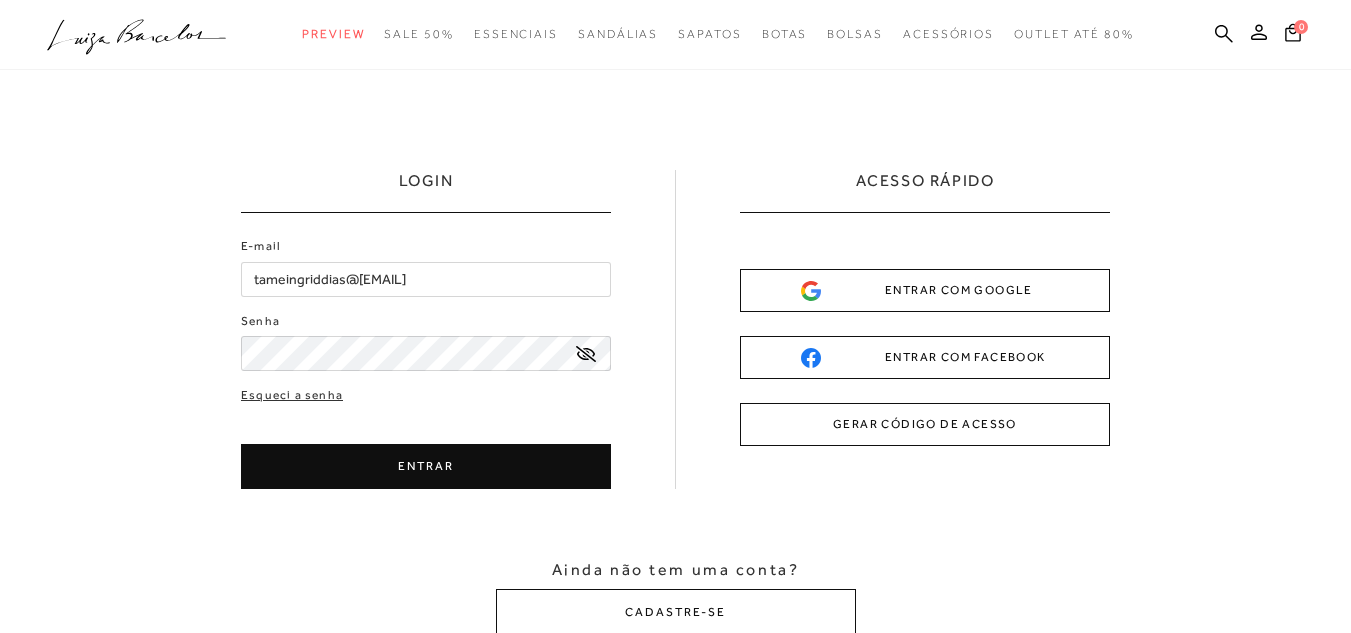scroll, scrollTop: 0, scrollLeft: 0, axis: both 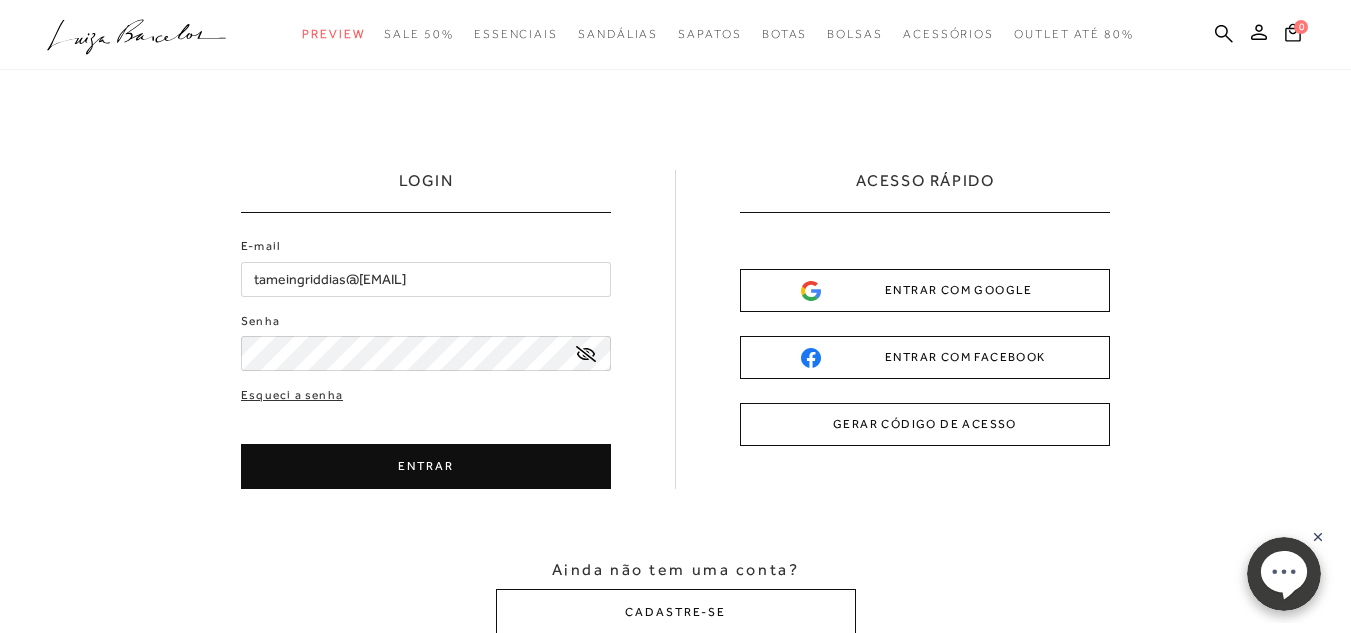 click on "ENTRAR" at bounding box center [426, 466] 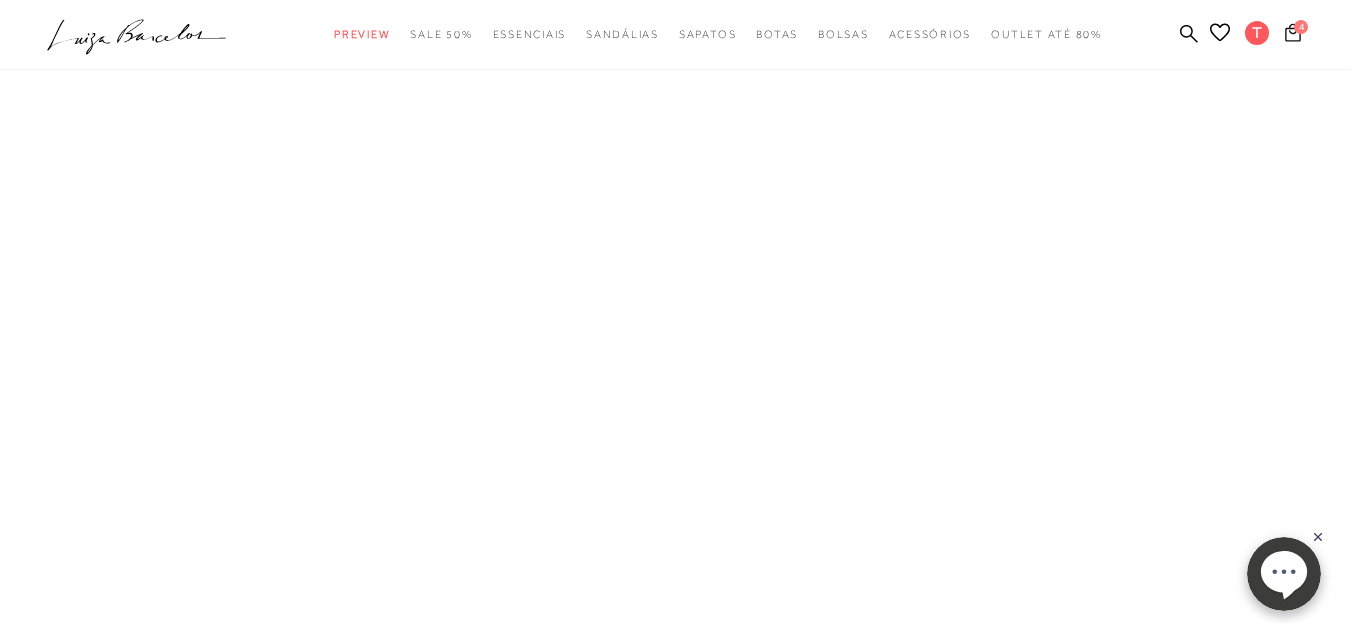 click 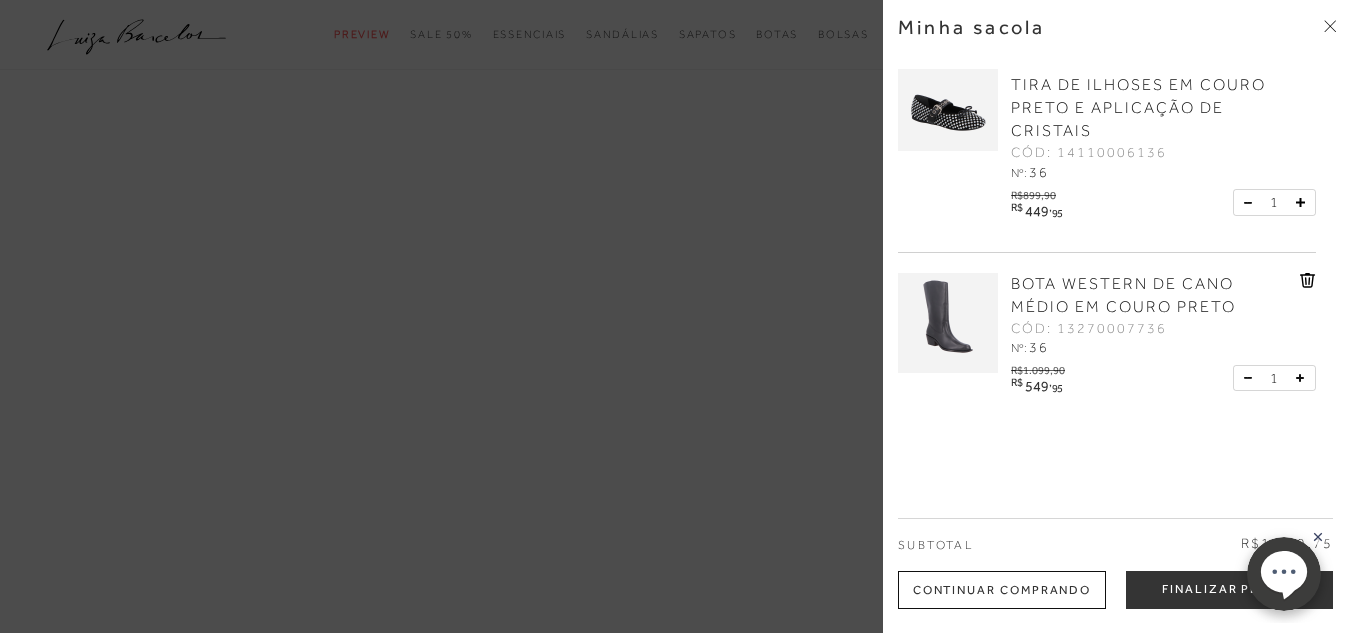 scroll, scrollTop: 0, scrollLeft: 0, axis: both 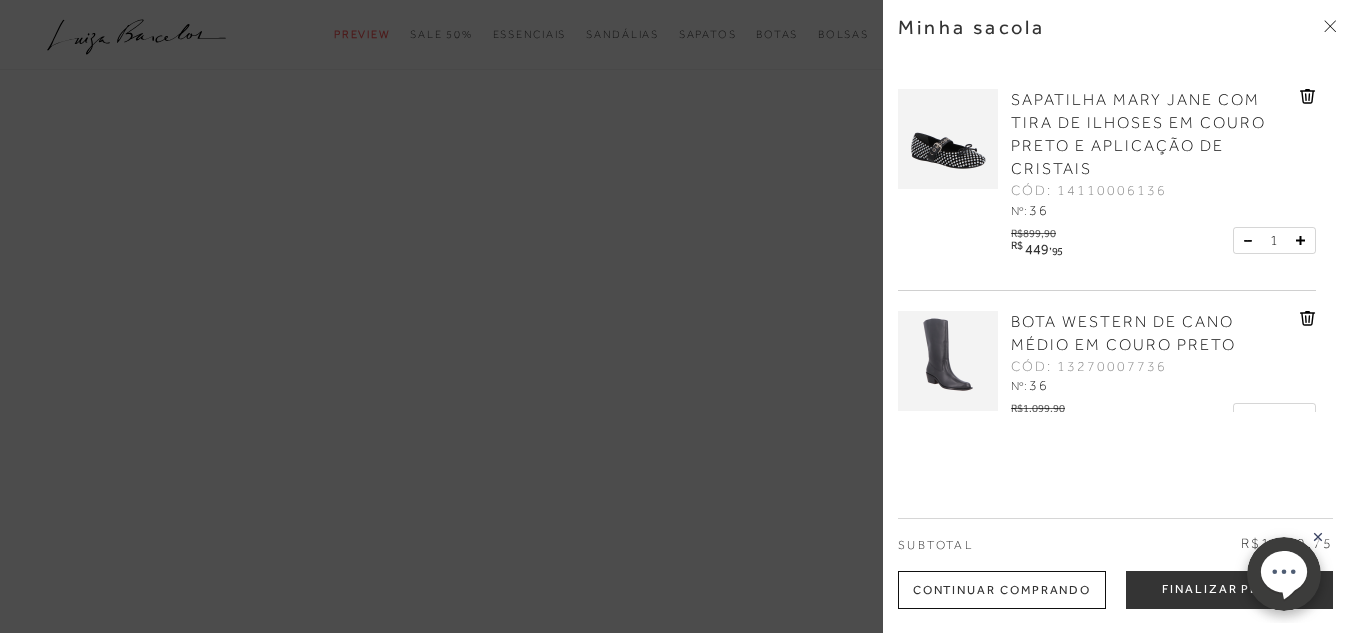 click at bounding box center [675, 316] 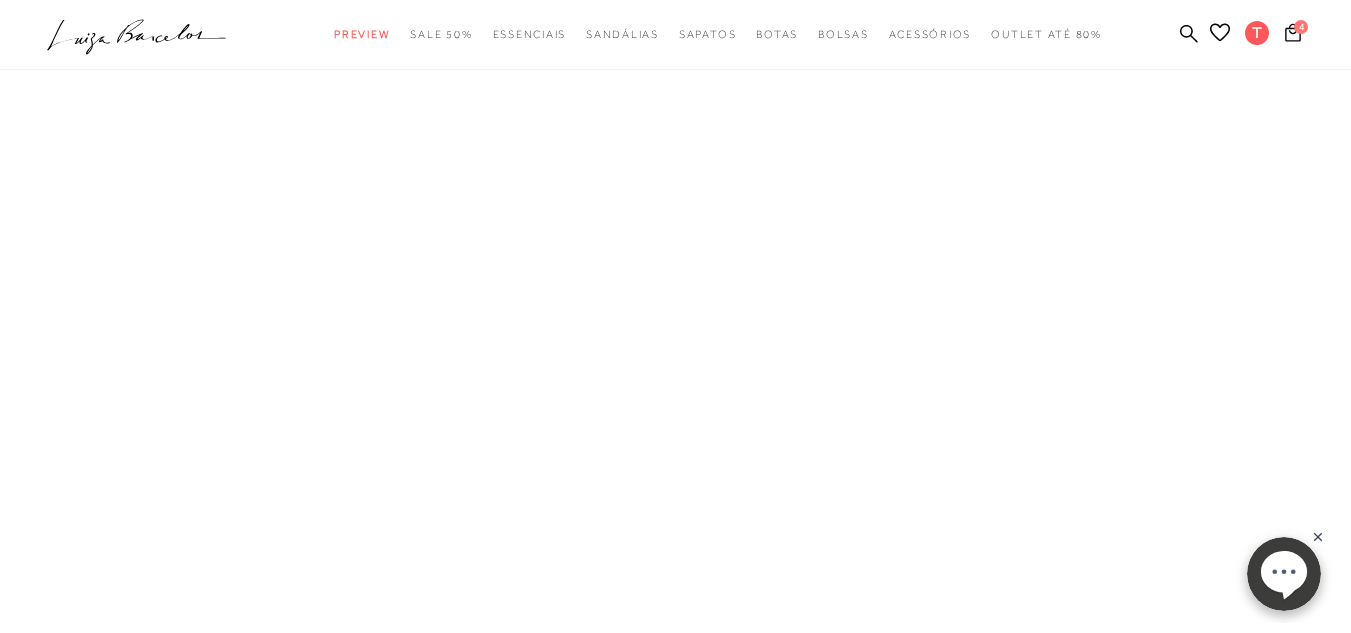 click on ".a{fill-rule:evenodd;}
Preview
Sandálias
Sapatos
Mules
Rasteiras Bolsas Modelo" at bounding box center [660, 34] 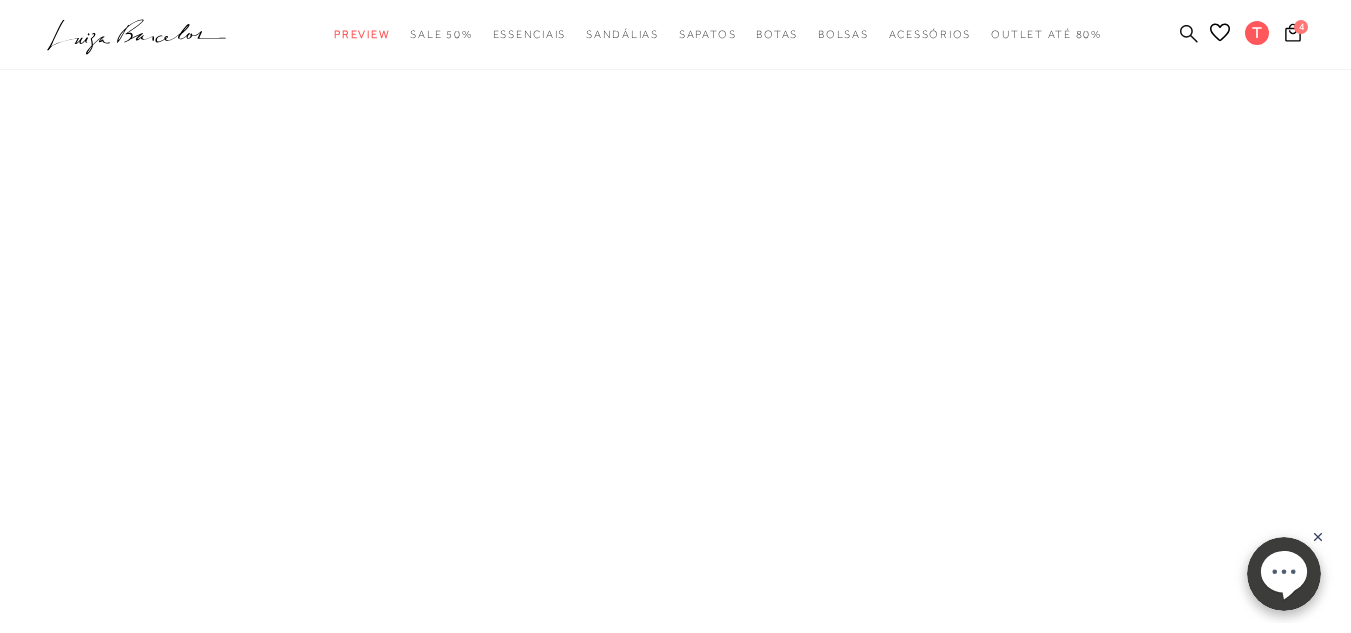 click 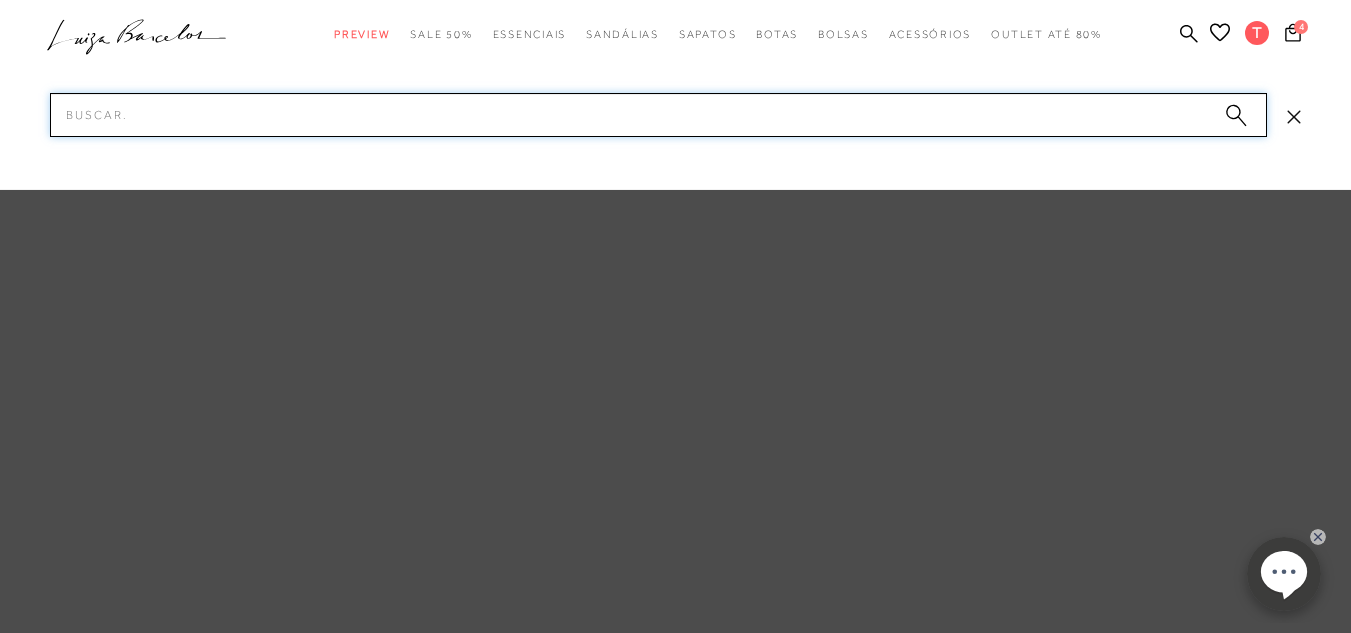 click on "Pesquisar" at bounding box center (658, 115) 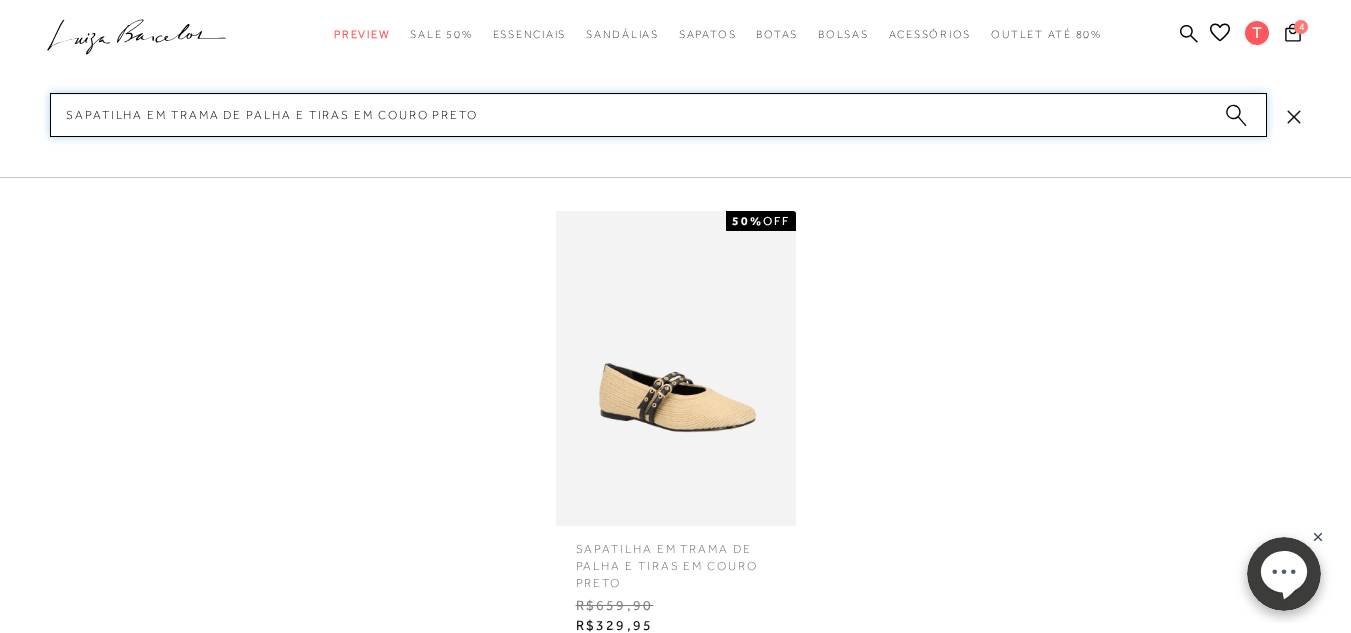 type 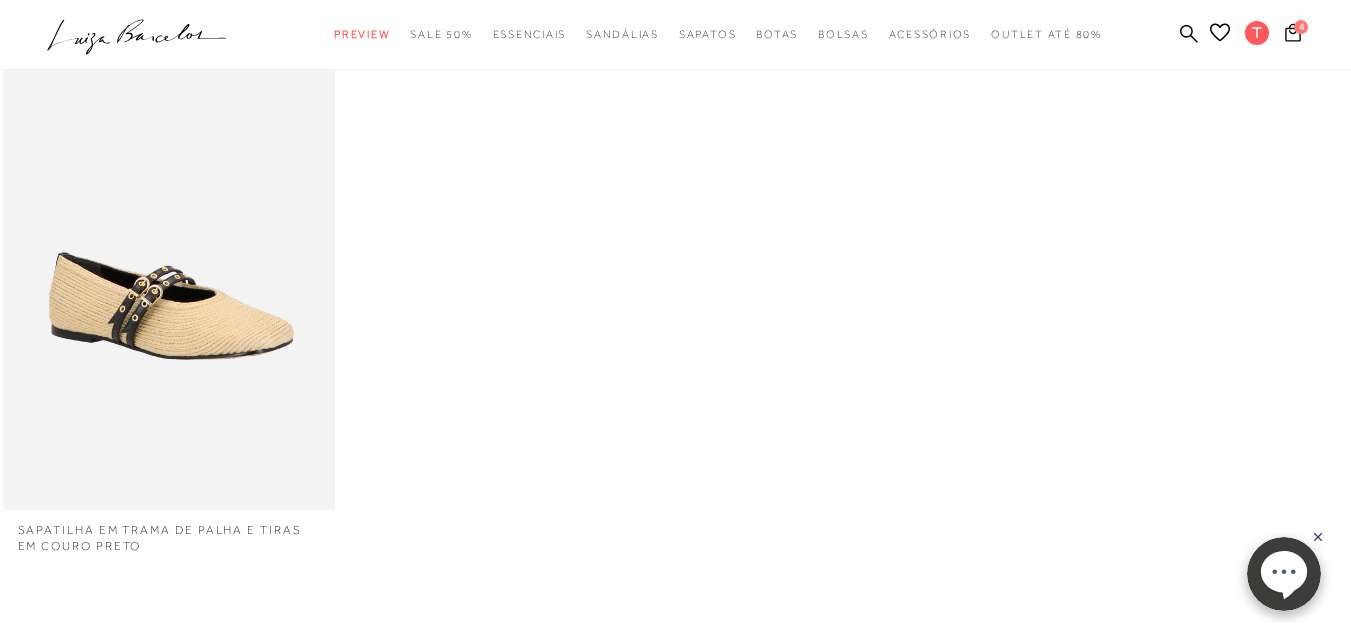 scroll, scrollTop: 300, scrollLeft: 0, axis: vertical 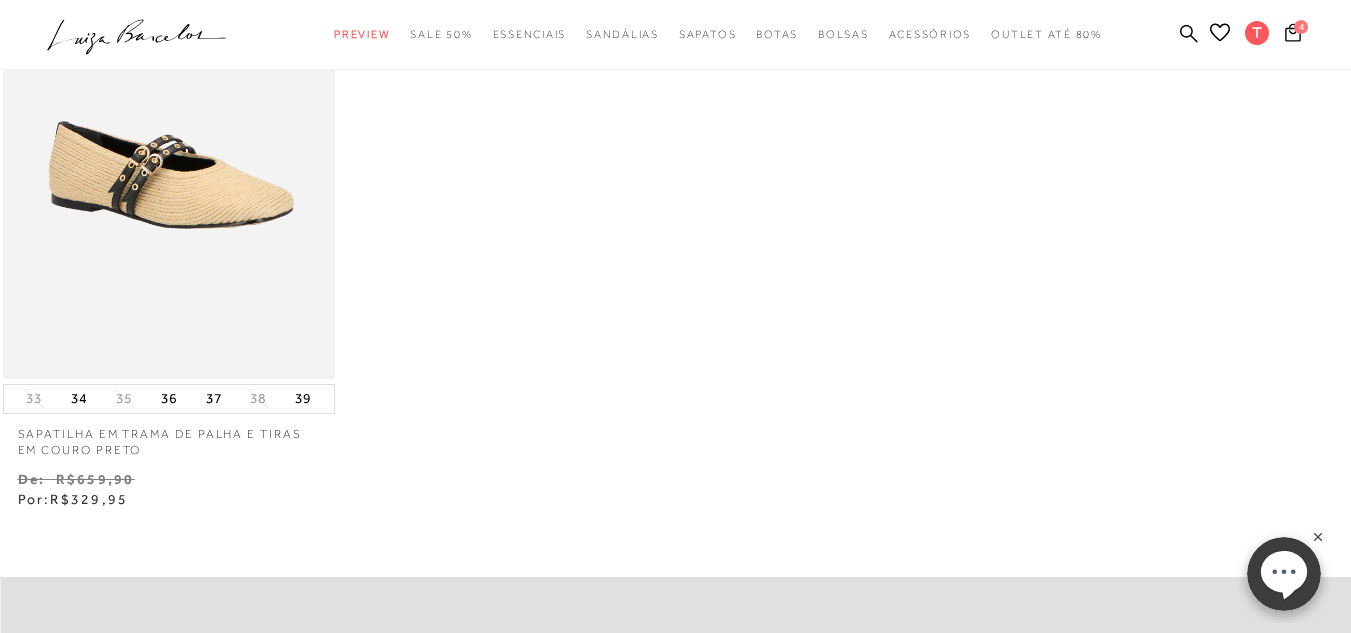 click at bounding box center (169, 129) 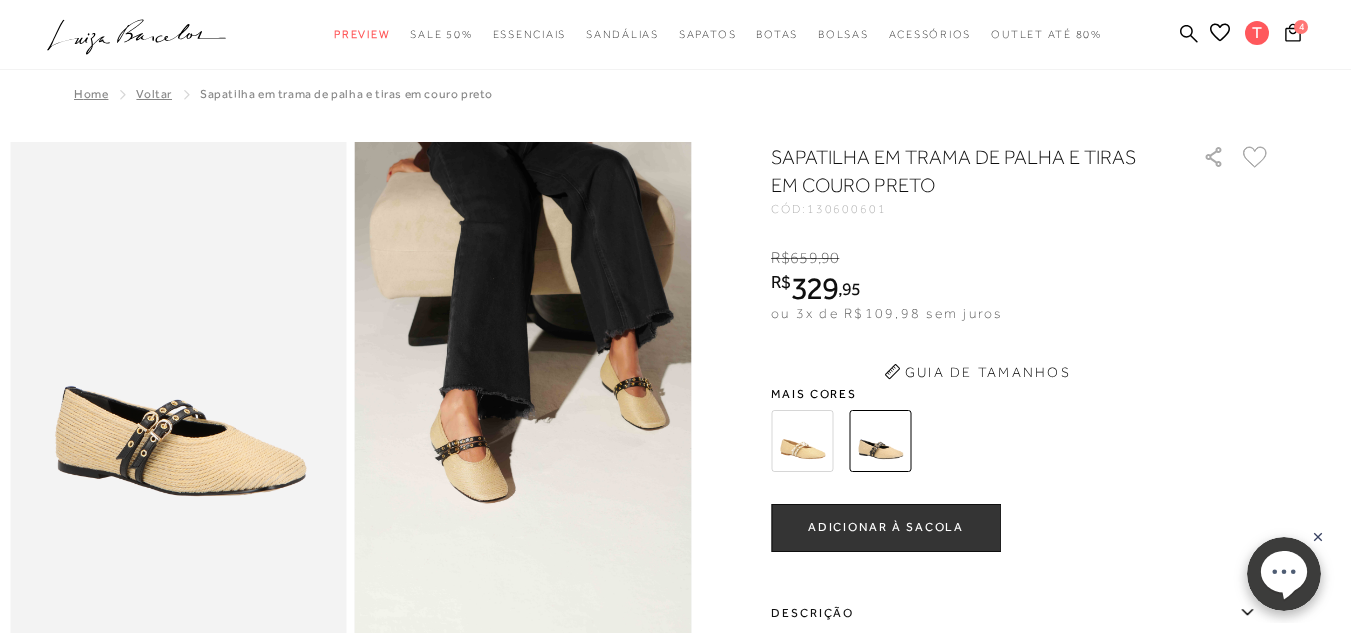 scroll, scrollTop: 100, scrollLeft: 0, axis: vertical 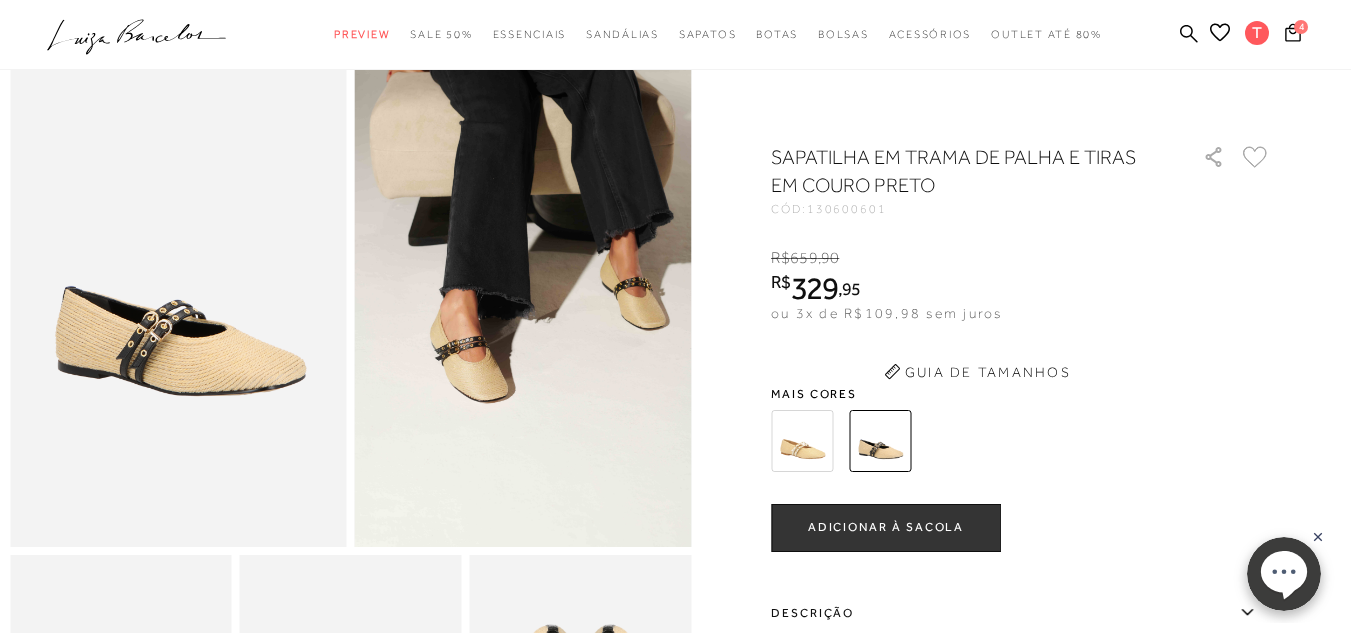 click at bounding box center (802, 441) 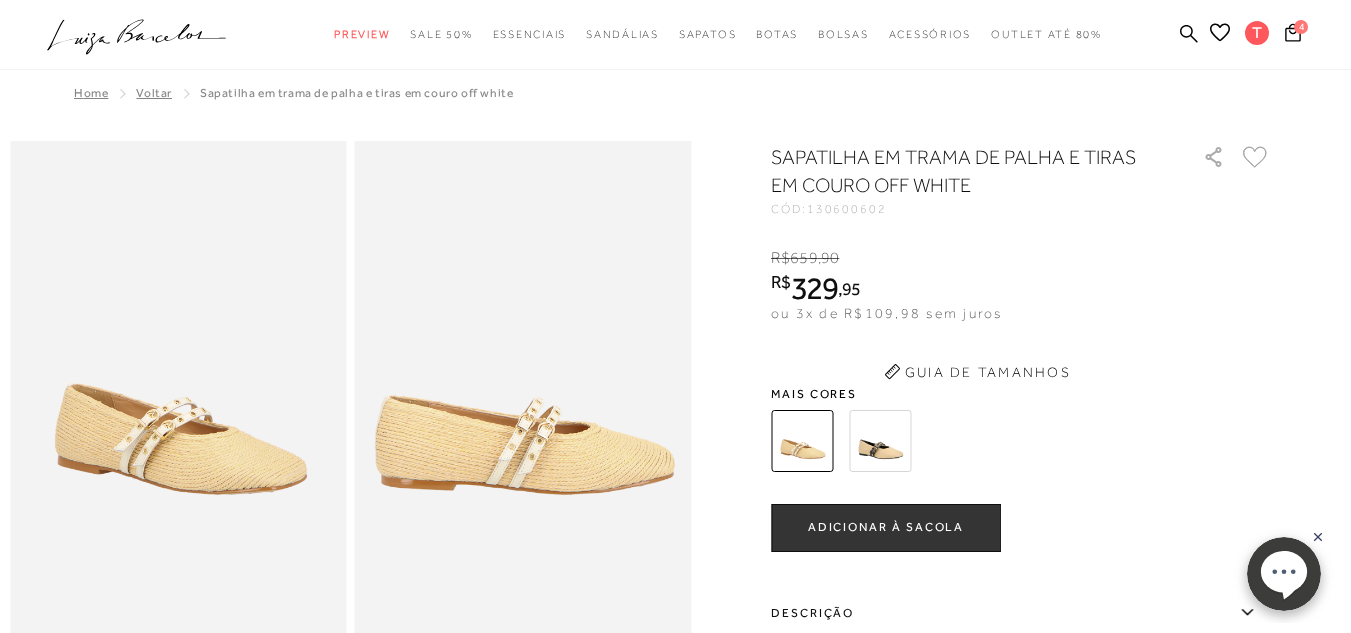 scroll, scrollTop: 0, scrollLeft: 0, axis: both 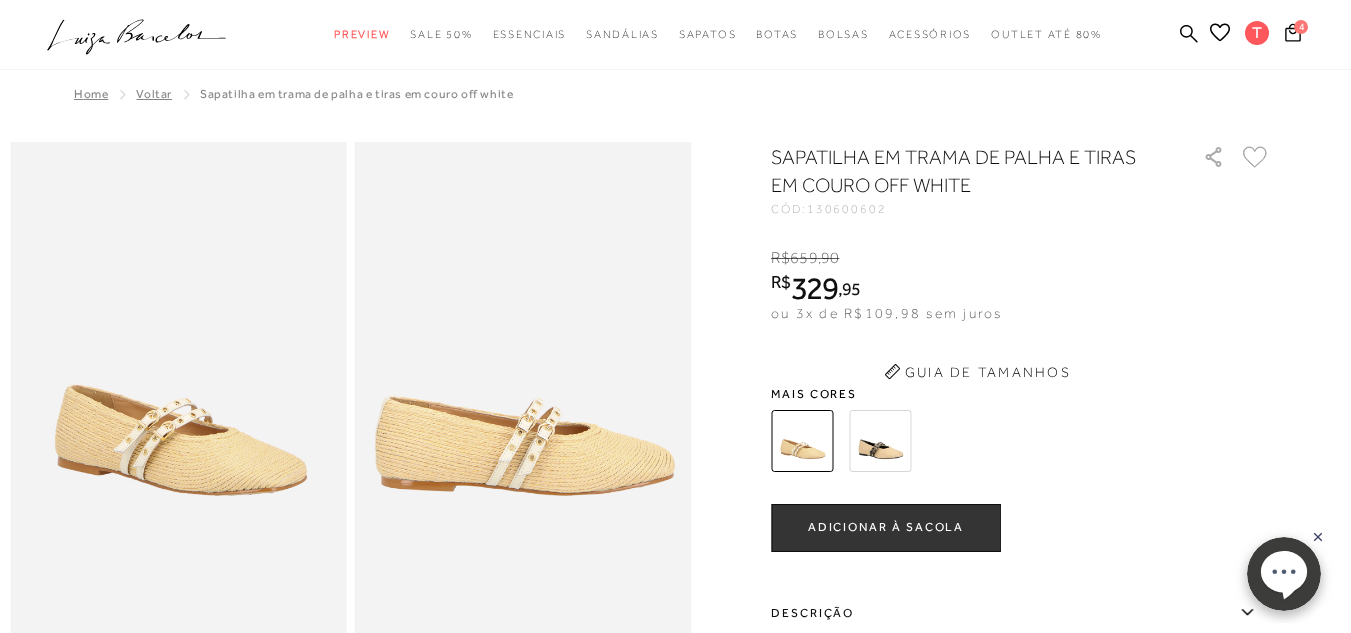 click at bounding box center [997, 441] 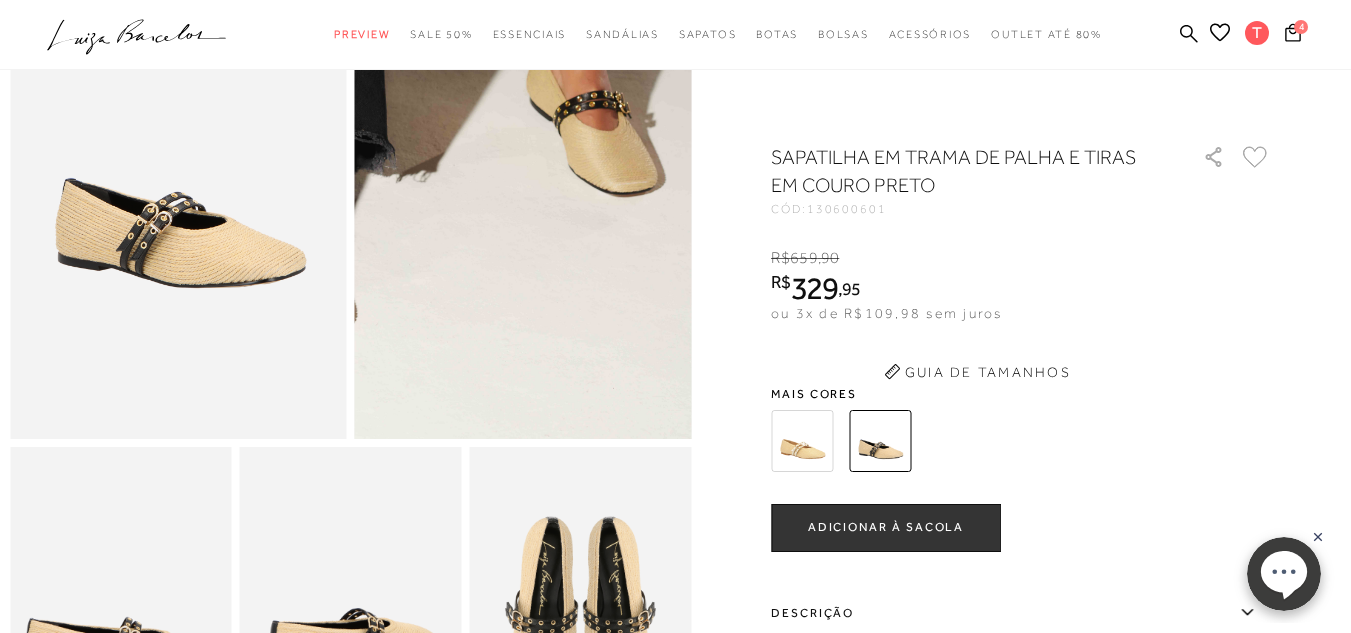 scroll, scrollTop: 300, scrollLeft: 0, axis: vertical 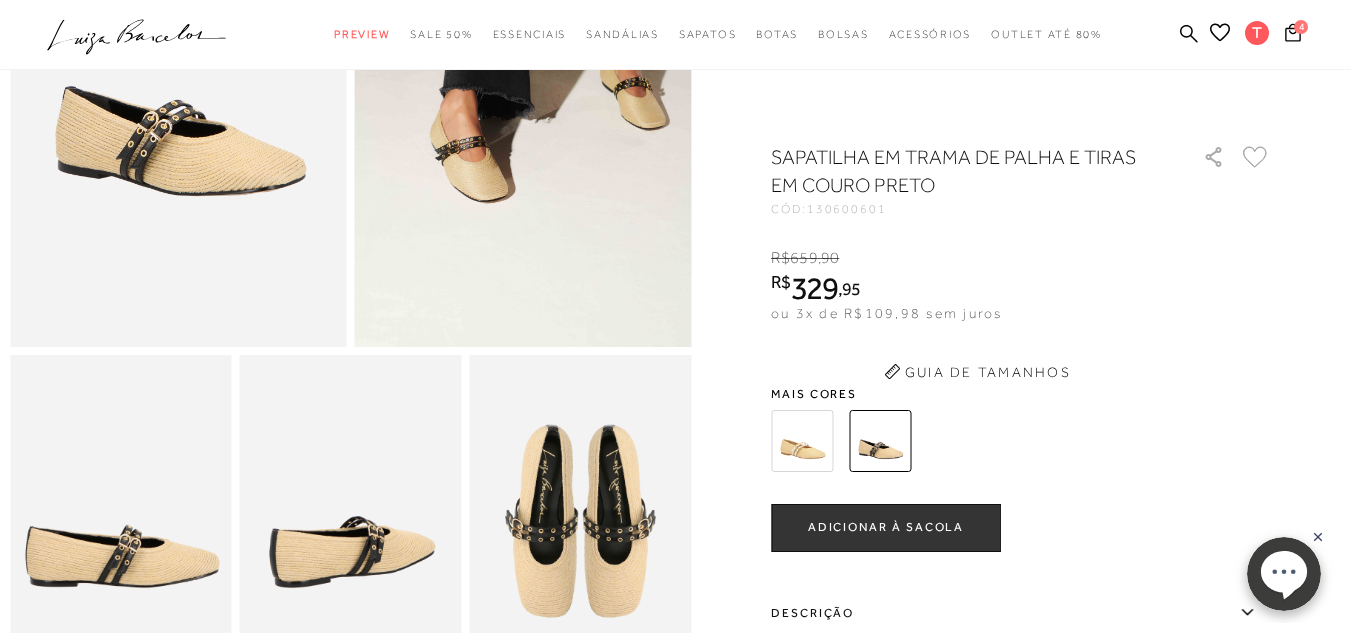 click on "ADICIONAR À SACOLA" at bounding box center (886, 528) 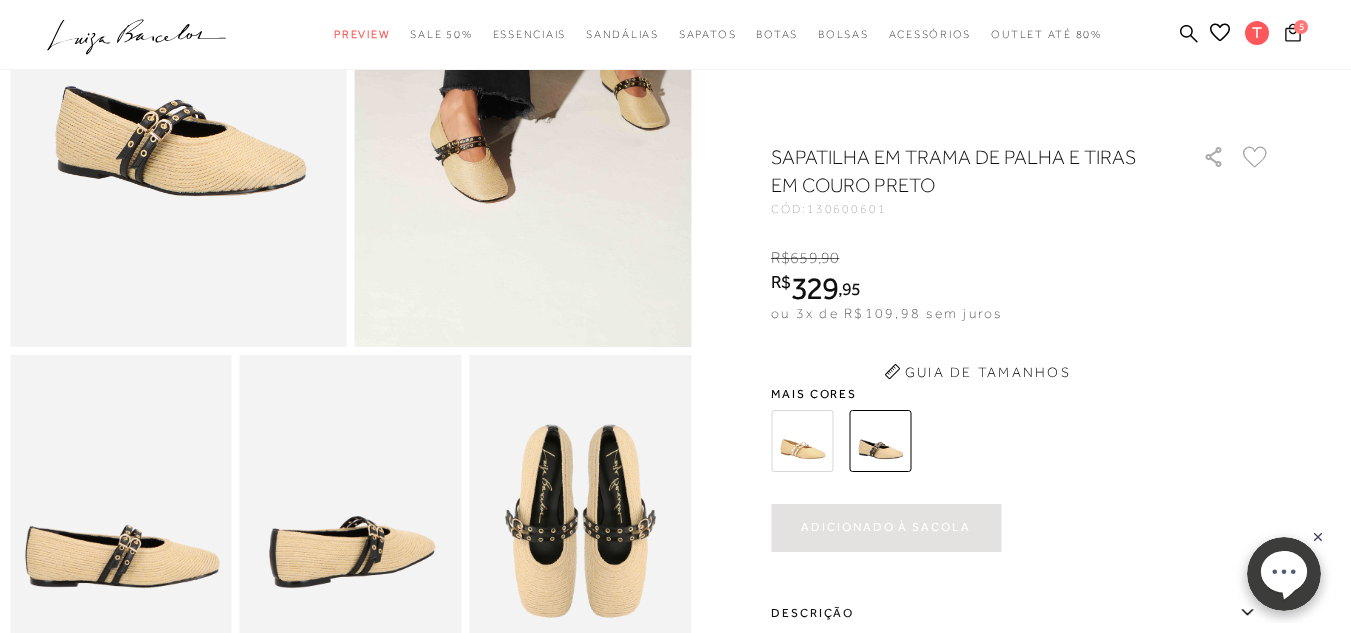 scroll, scrollTop: 0, scrollLeft: 0, axis: both 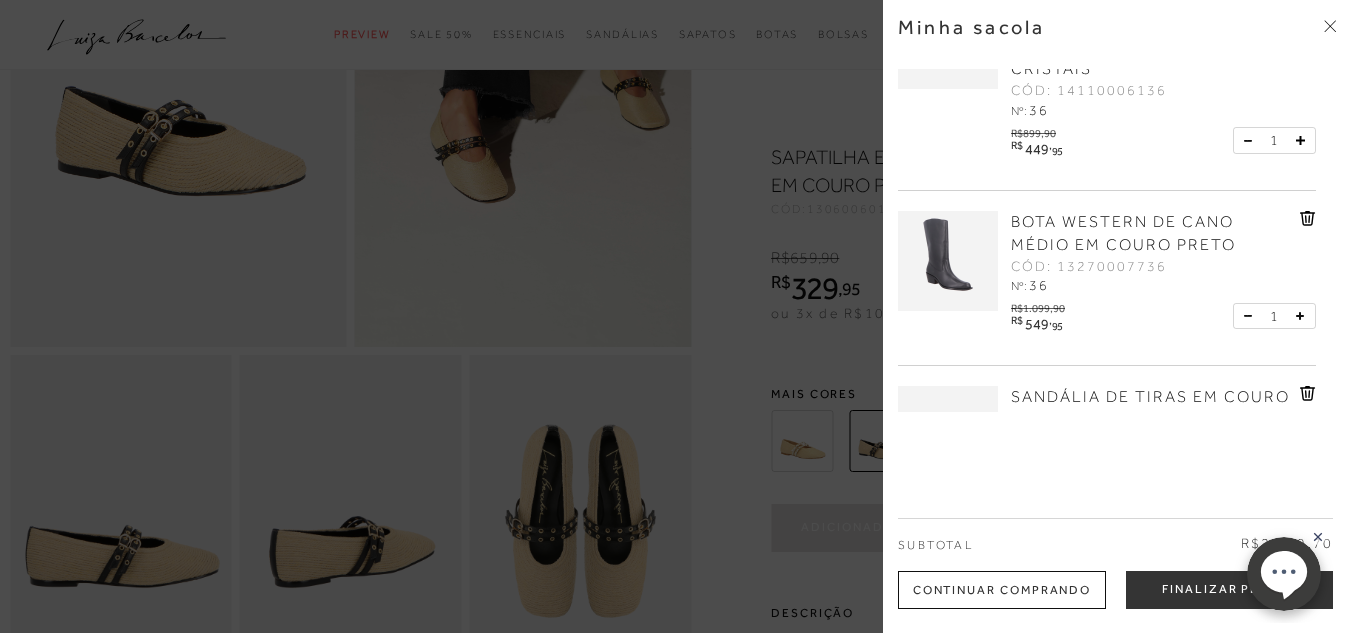 click 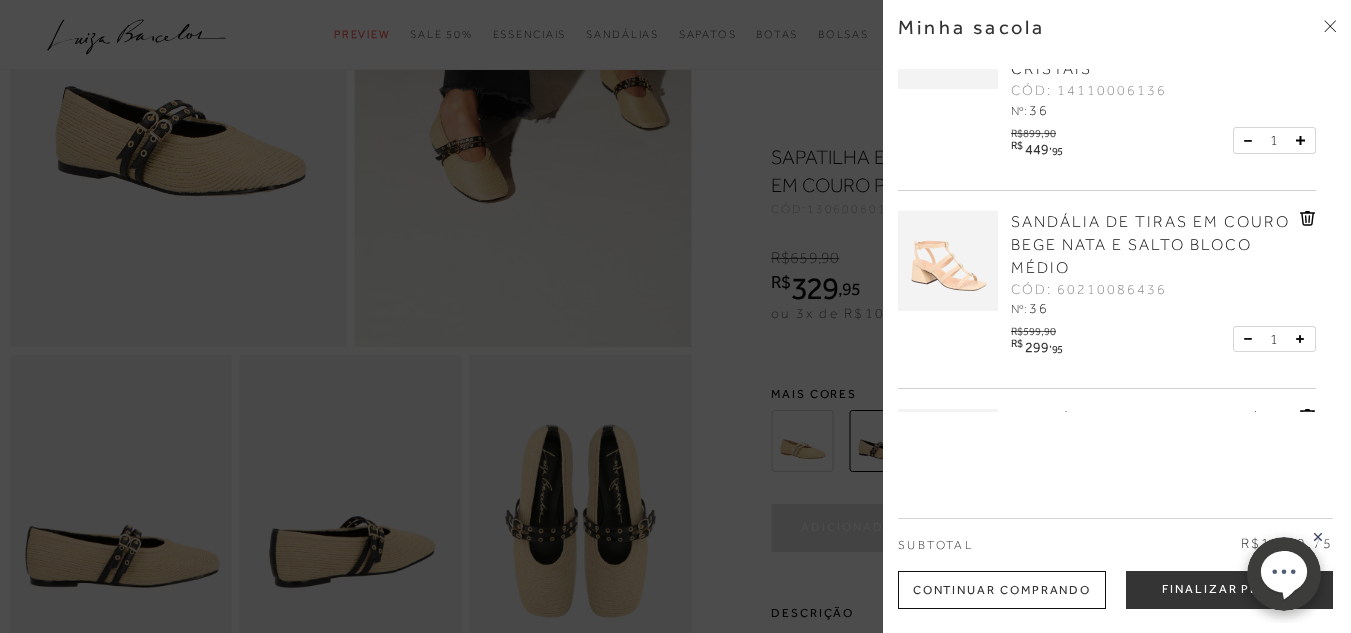 scroll, scrollTop: 0, scrollLeft: 0, axis: both 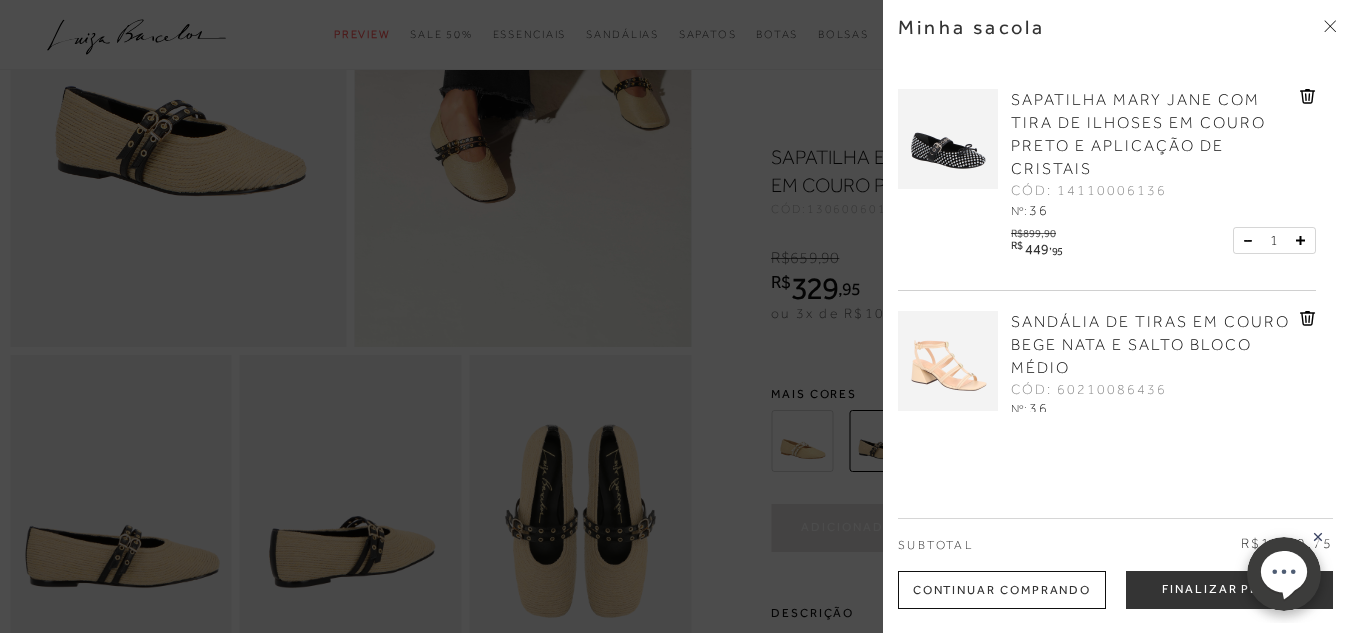 click 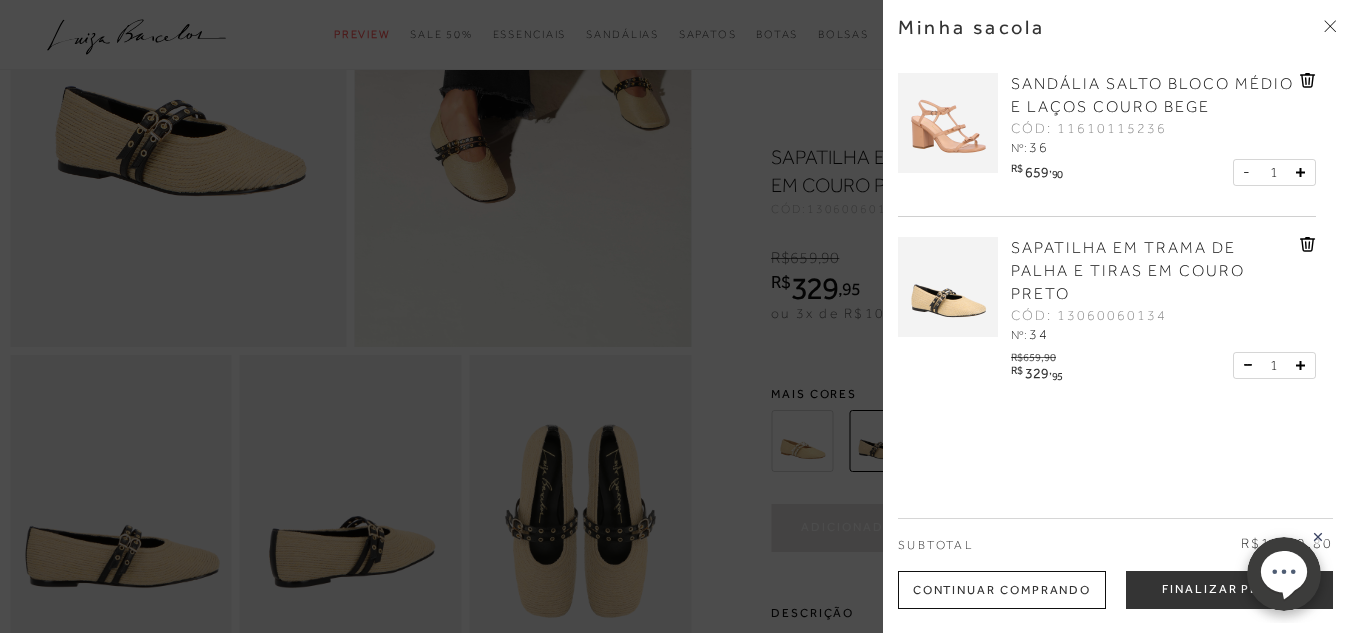 scroll, scrollTop: 217, scrollLeft: 0, axis: vertical 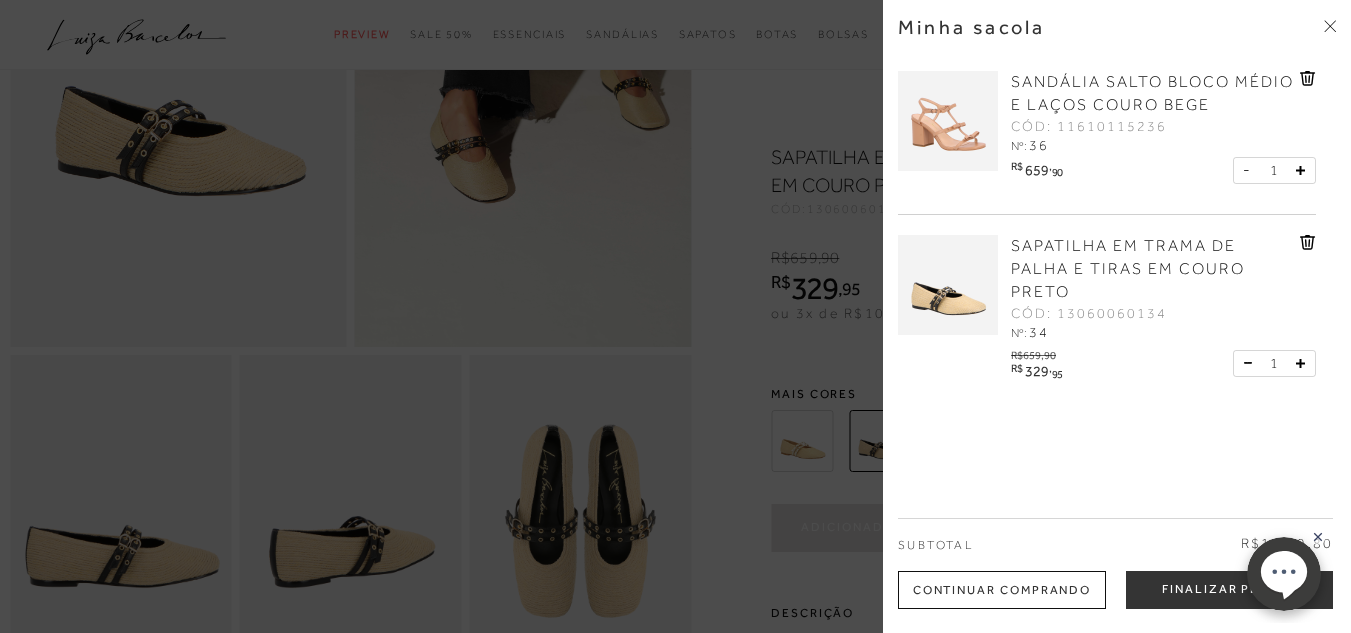 click at bounding box center [675, 316] 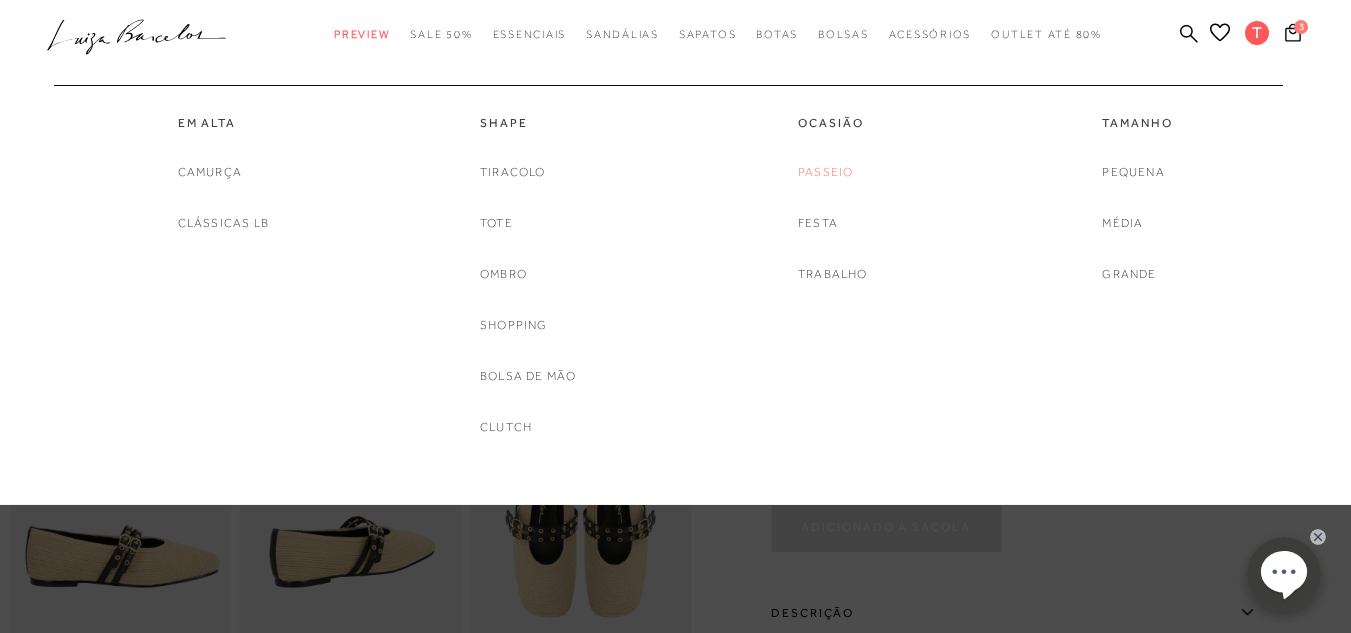 click on "Passeio" at bounding box center [825, 172] 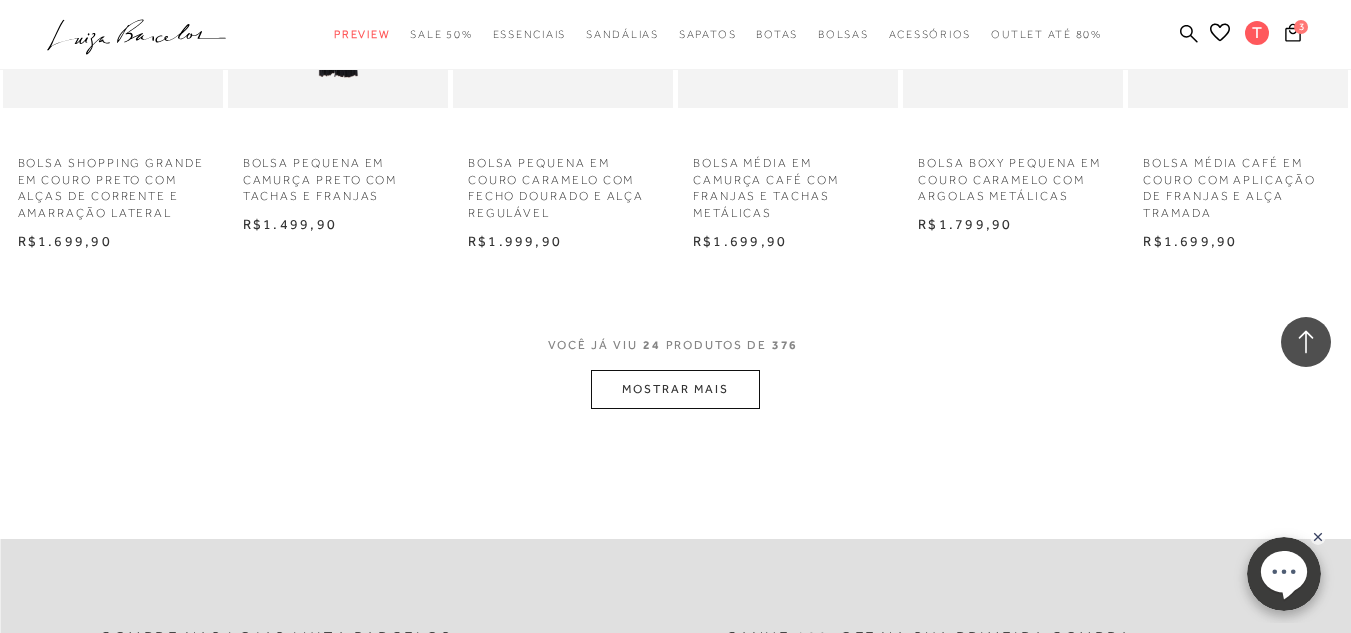 scroll, scrollTop: 2000, scrollLeft: 0, axis: vertical 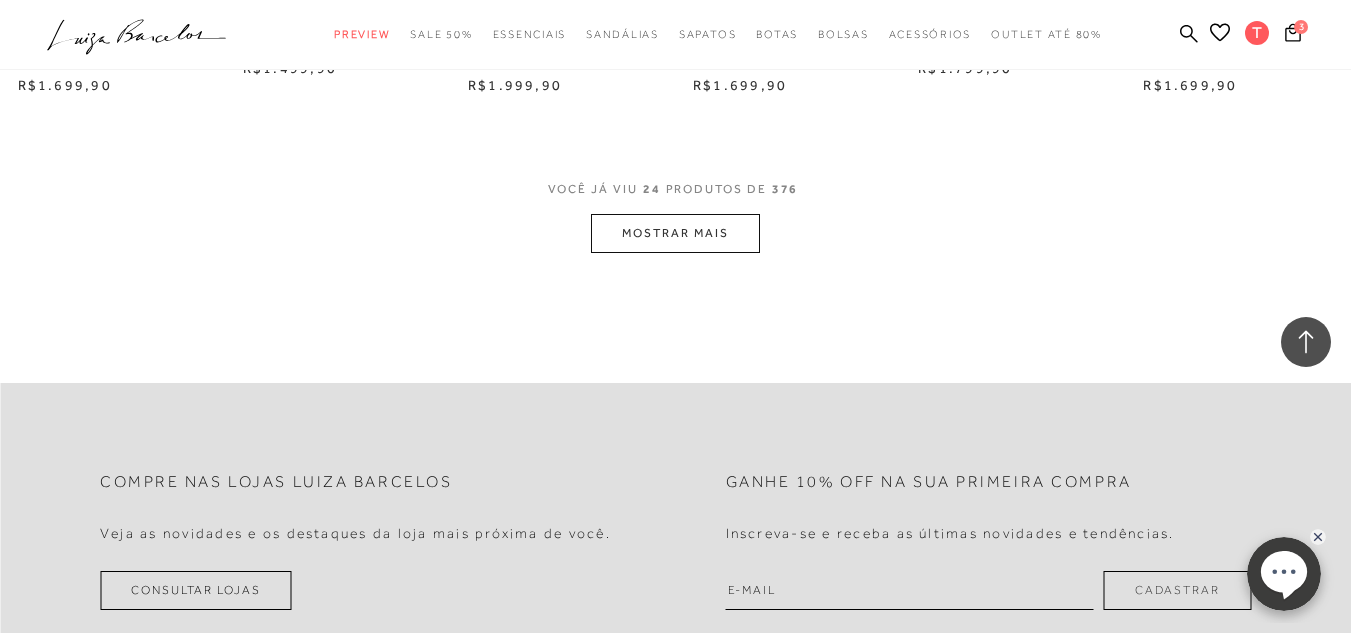 click on "MOSTRAR MAIS" at bounding box center [675, 233] 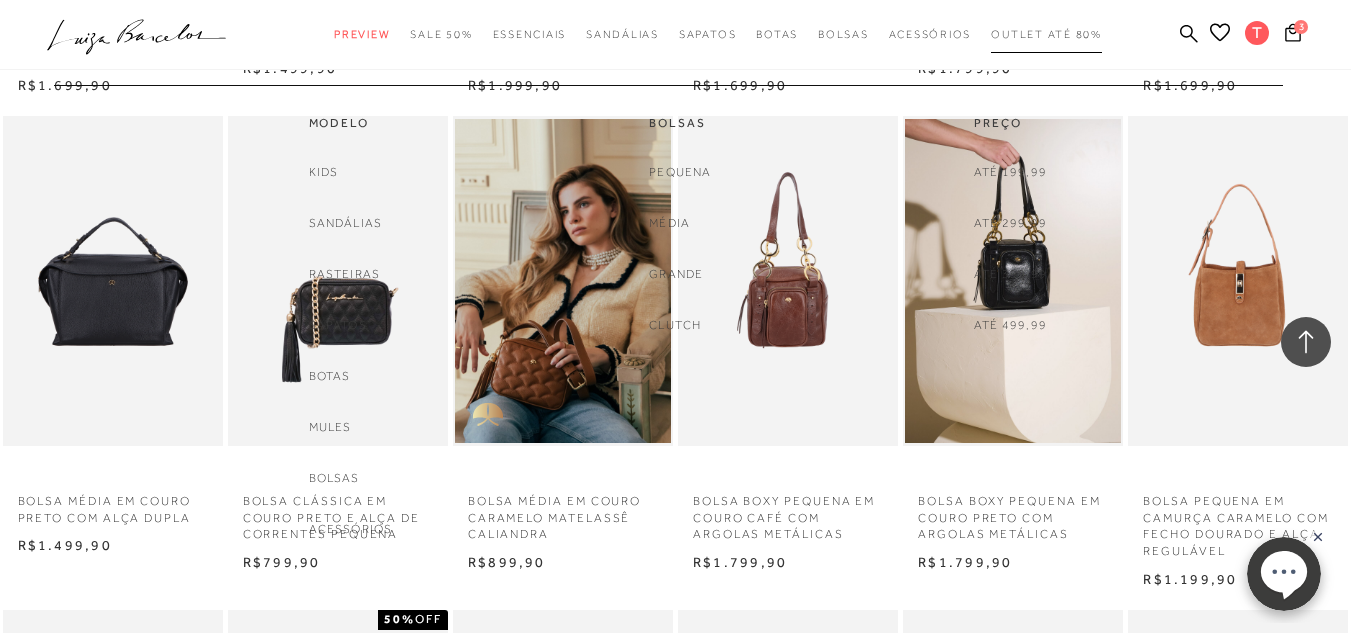 click on "Outlet até 80%" at bounding box center [1046, 34] 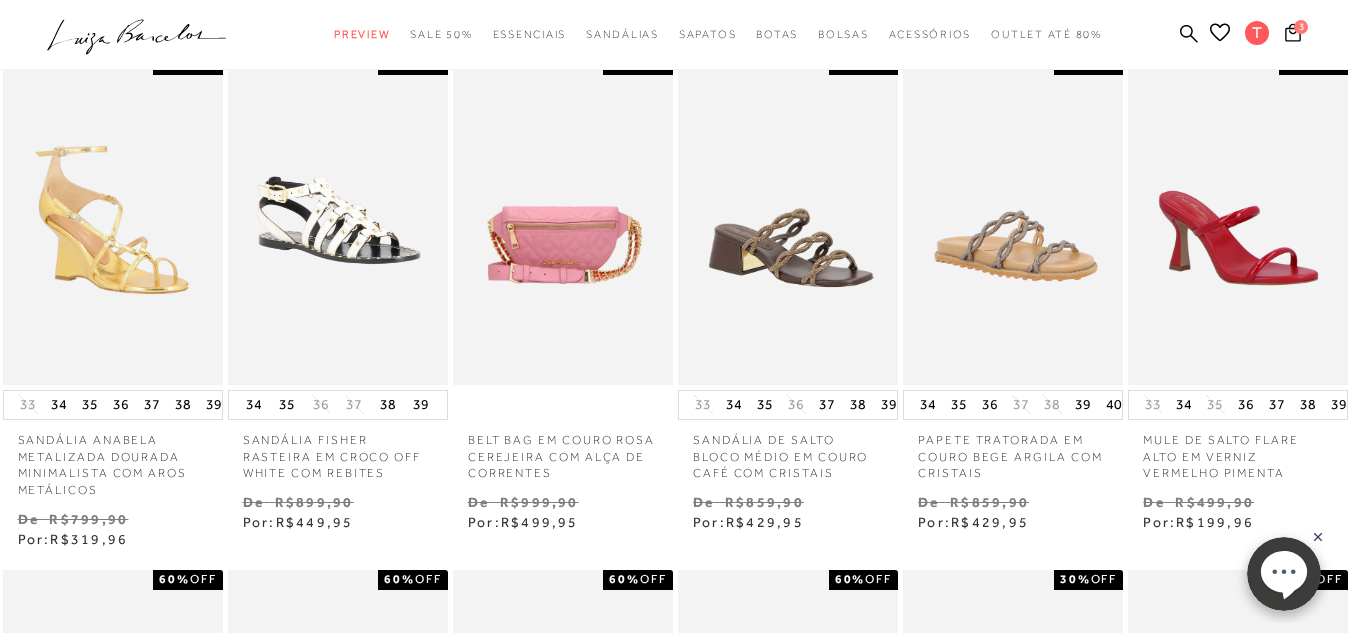 scroll, scrollTop: 0, scrollLeft: 0, axis: both 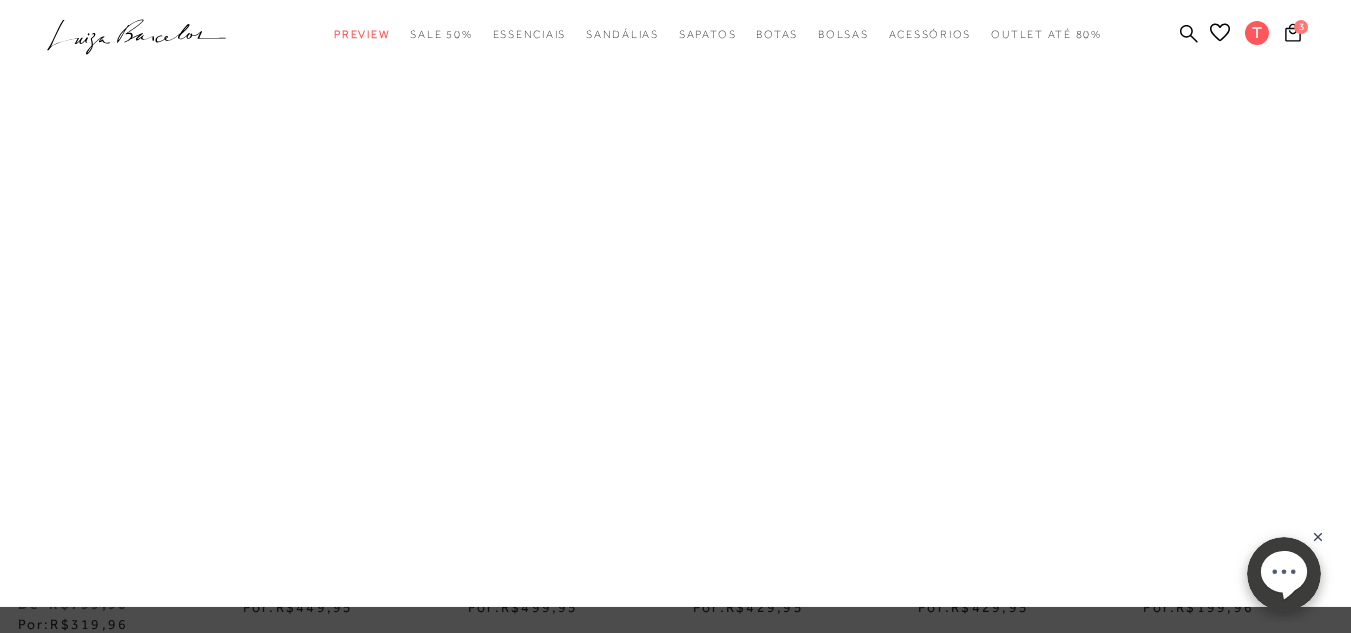 click on "Rasteiras" at bounding box center [0, 0] 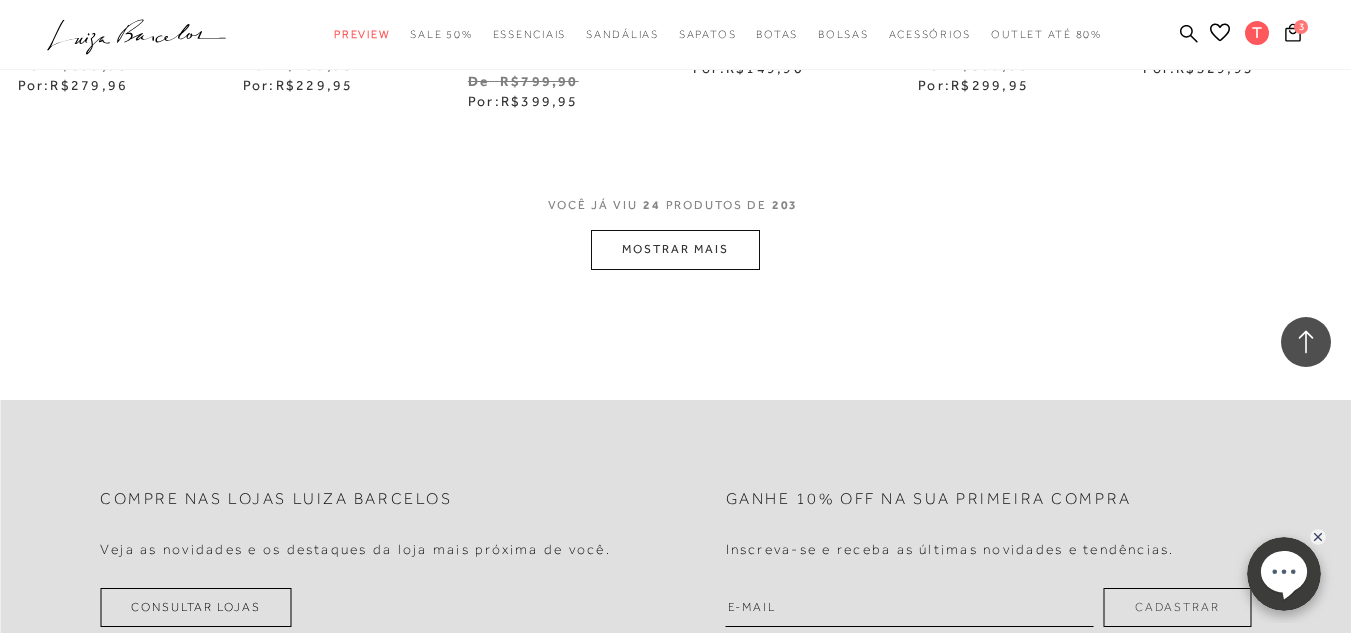scroll, scrollTop: 2100, scrollLeft: 0, axis: vertical 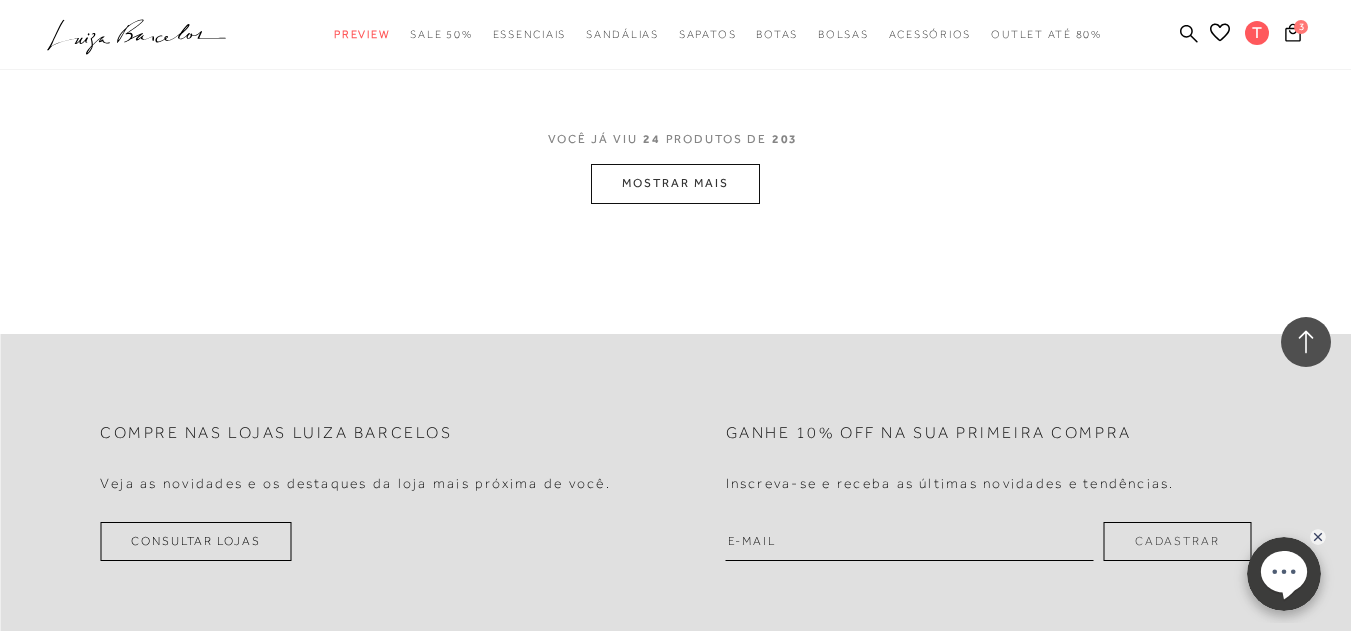 click on "MOSTRAR MAIS" at bounding box center (675, 183) 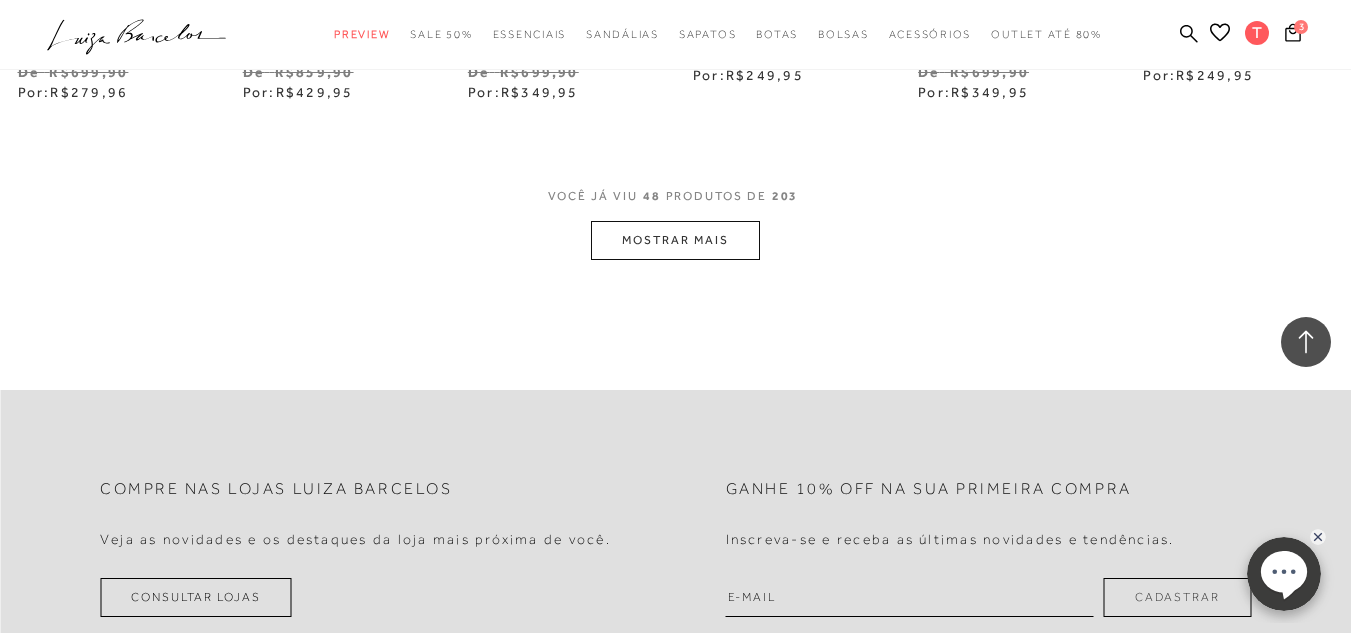scroll, scrollTop: 4100, scrollLeft: 0, axis: vertical 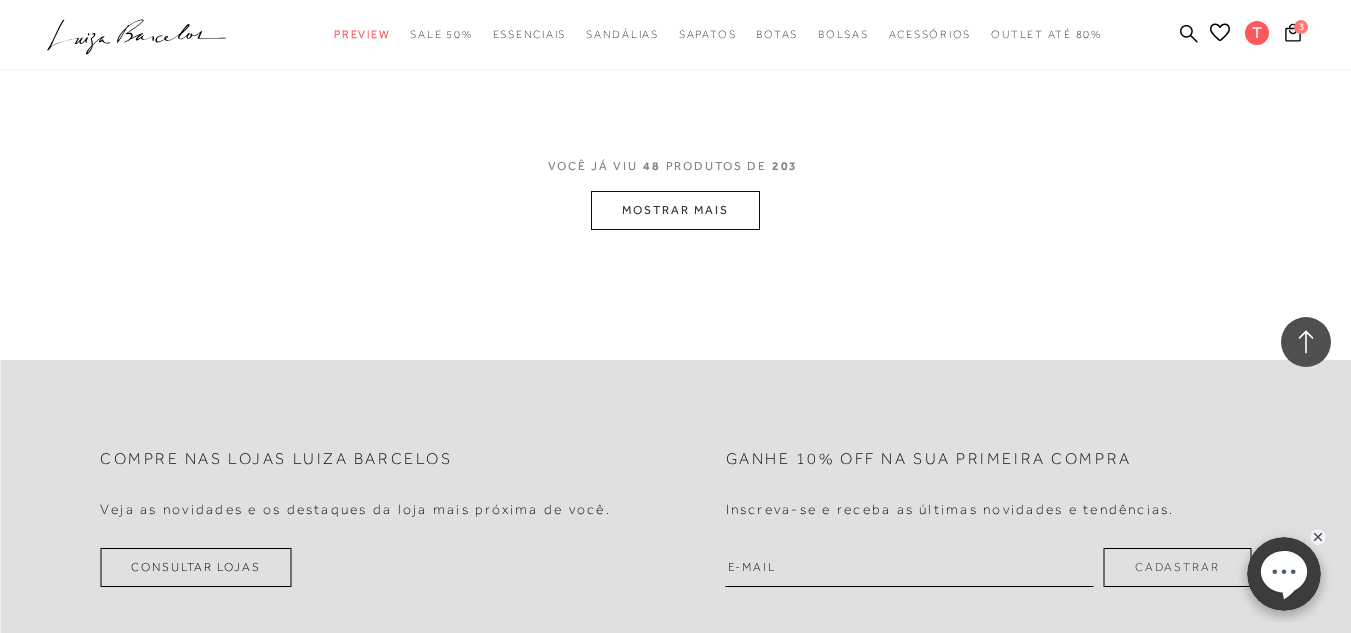 click on "MOSTRAR MAIS" at bounding box center (675, 210) 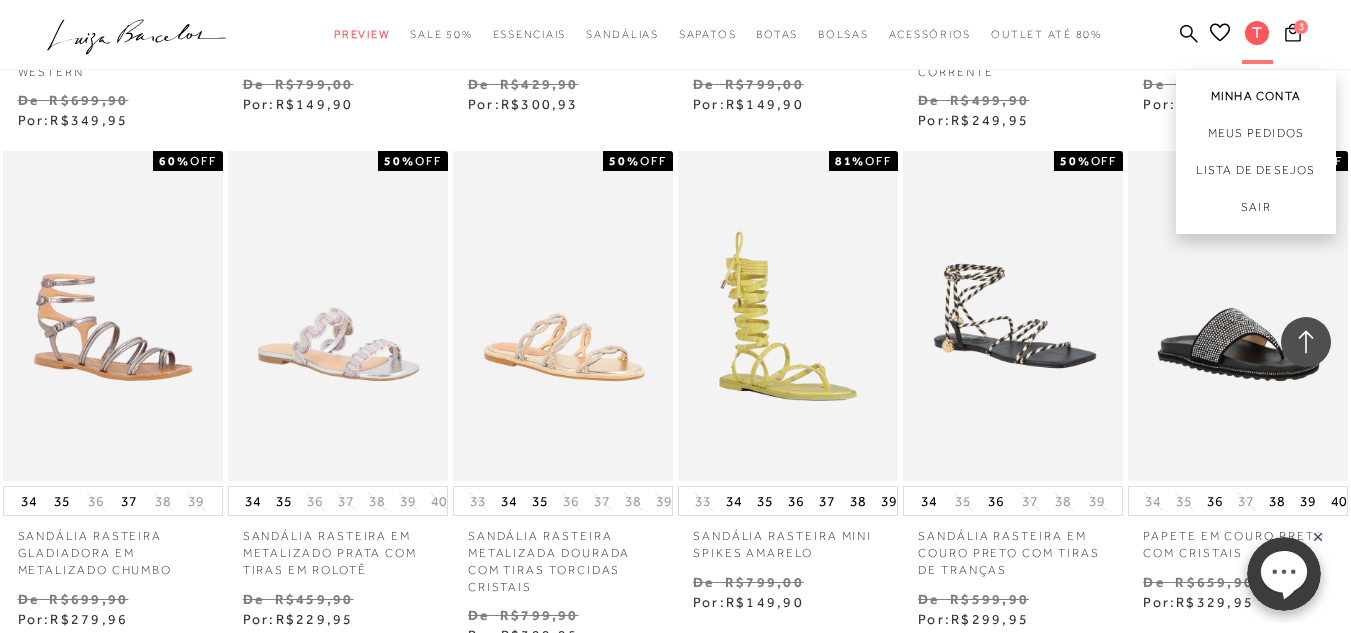 scroll, scrollTop: 700, scrollLeft: 0, axis: vertical 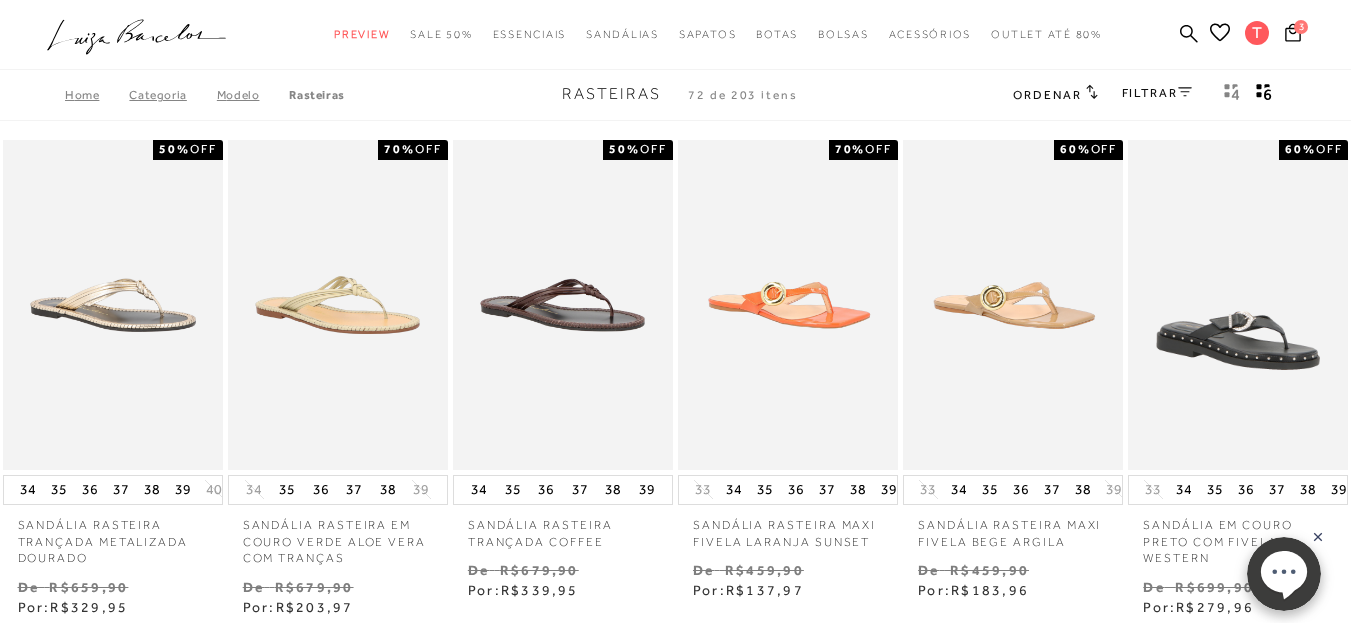 click on "FILTRAR" at bounding box center (1157, 95) 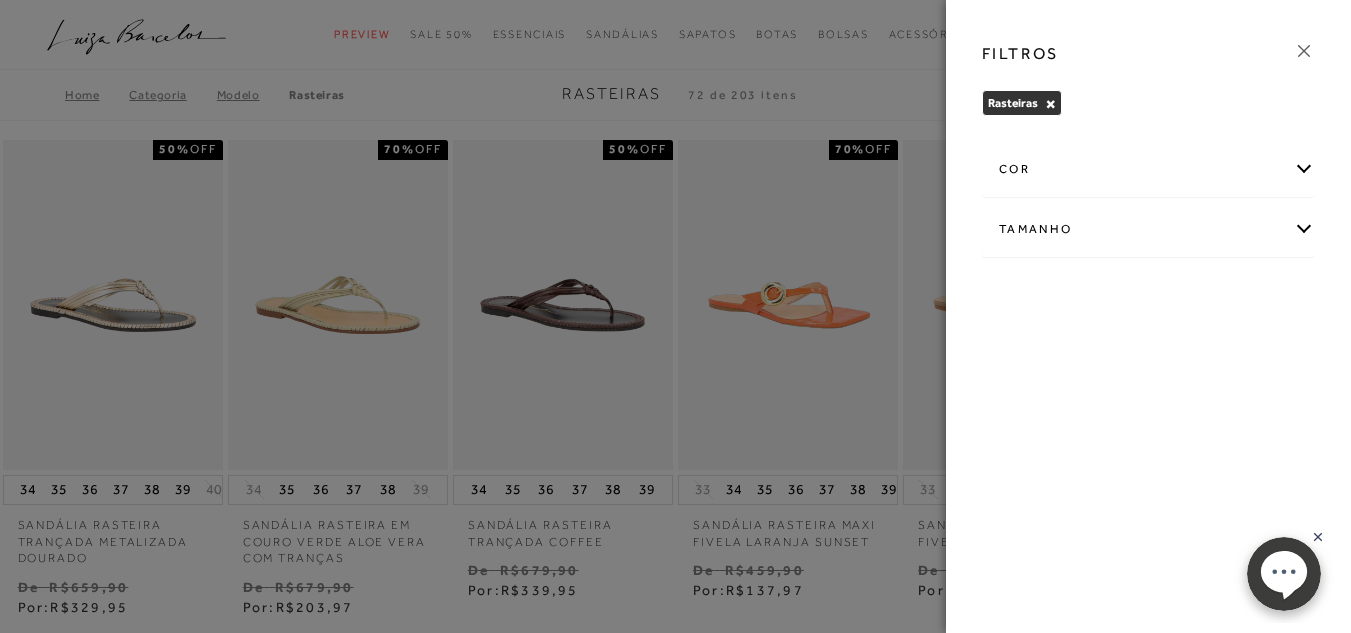 click on "cor" at bounding box center (1148, 169) 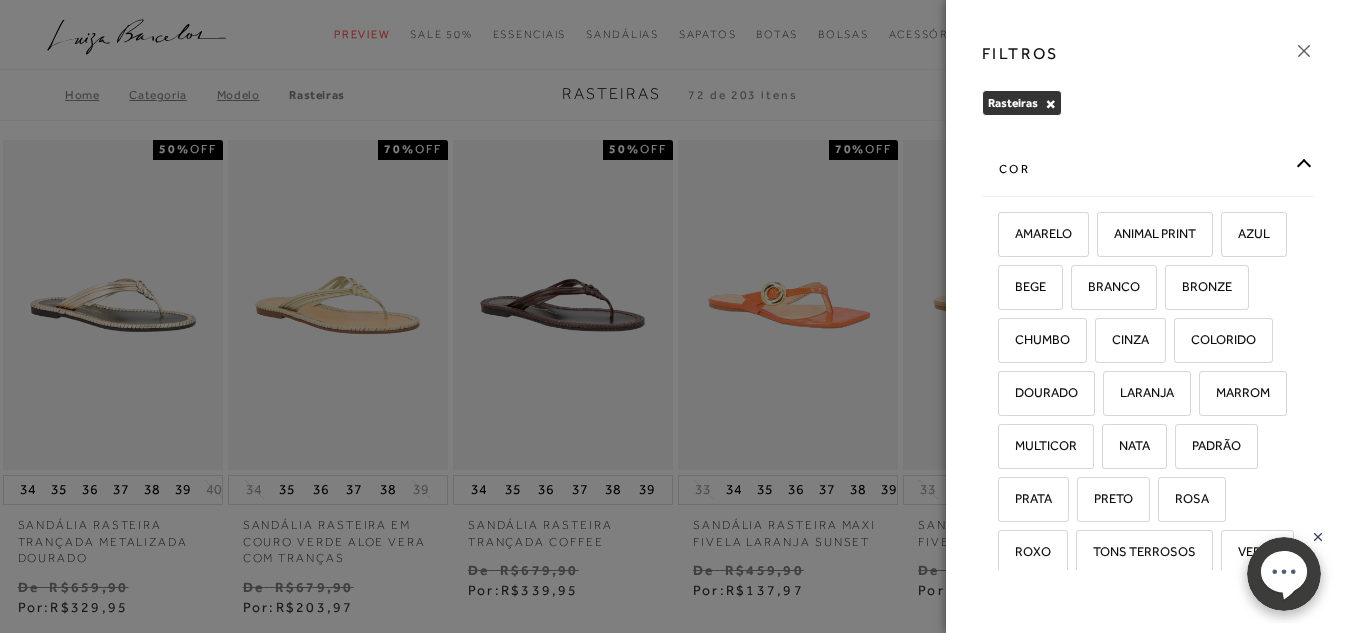 click on "cor" at bounding box center (1148, 169) 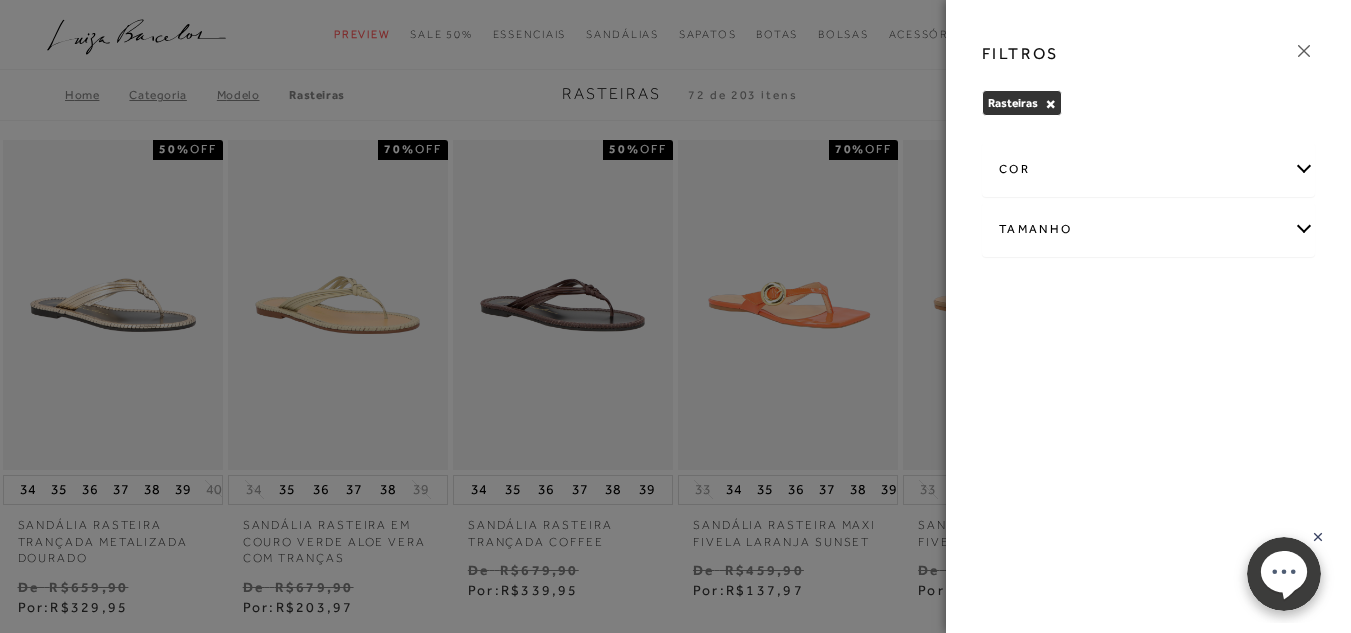 drag, startPoint x: 1318, startPoint y: 225, endPoint x: 1307, endPoint y: 222, distance: 11.401754 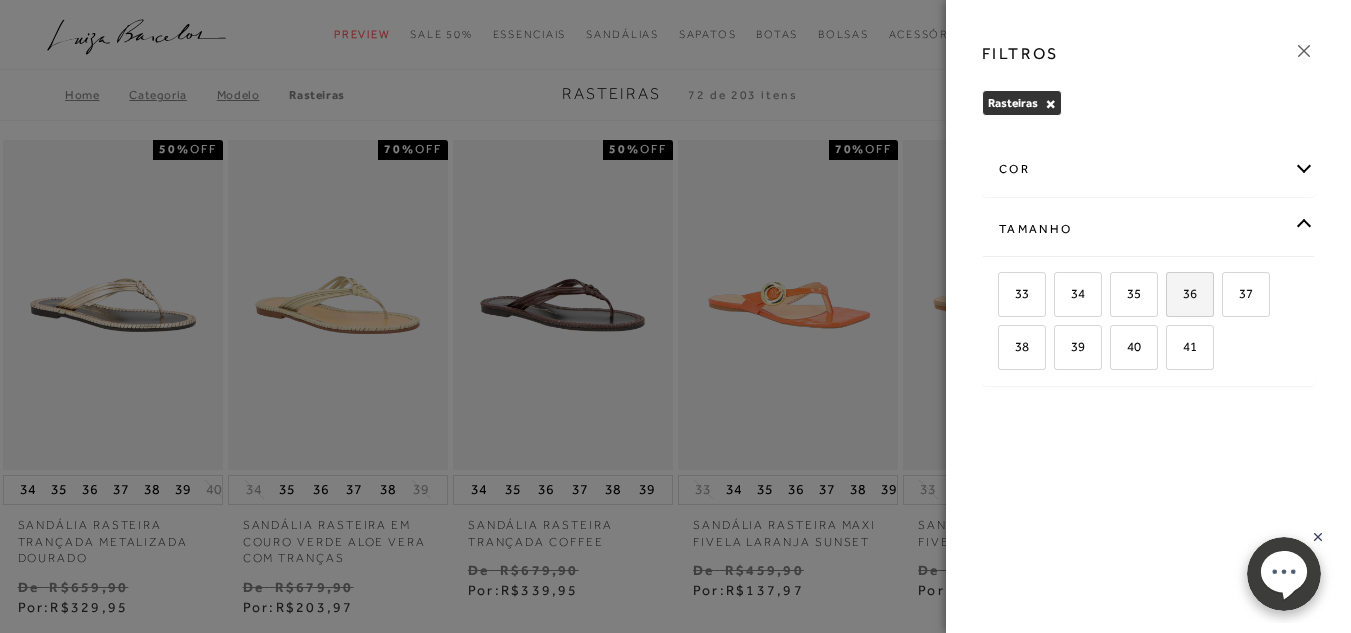 click on "36" at bounding box center [1182, 293] 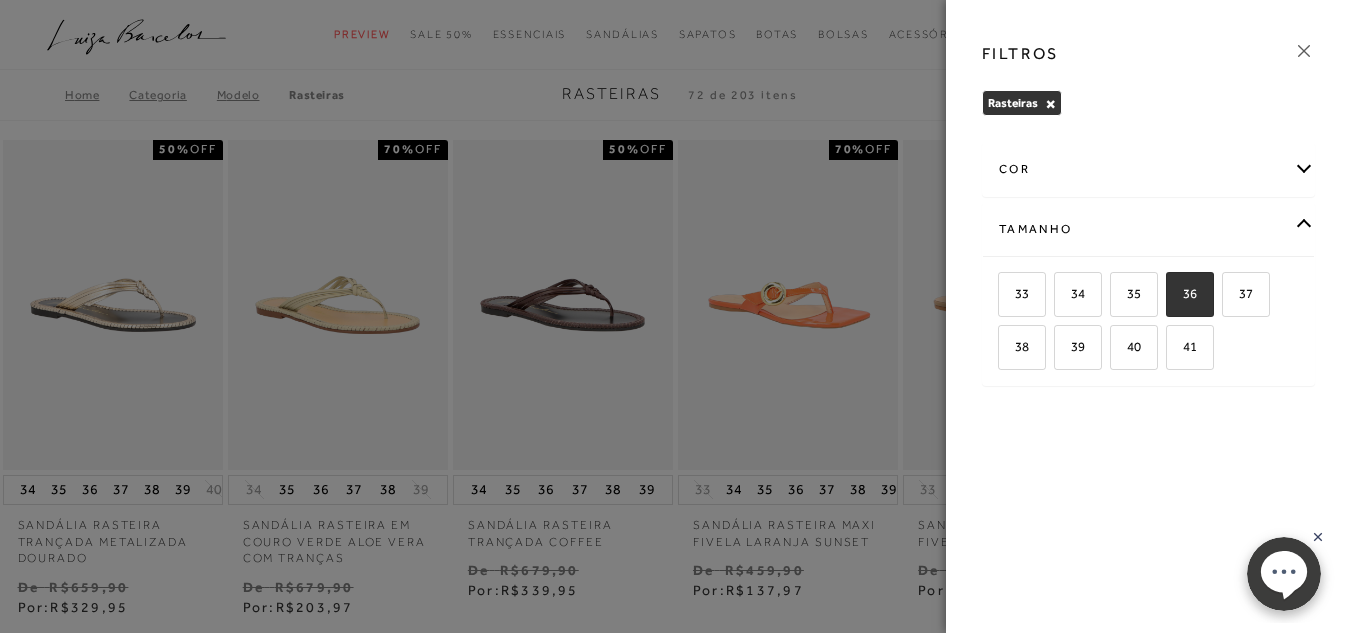 checkbox on "true" 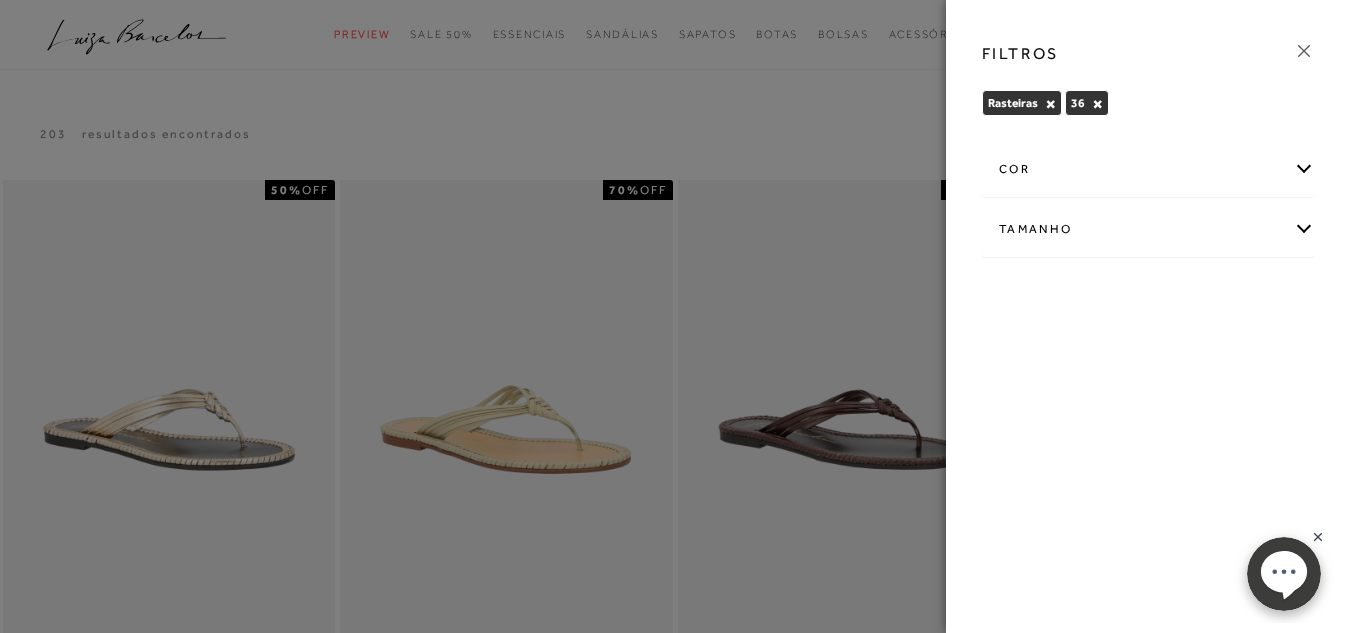 click at bounding box center (675, 316) 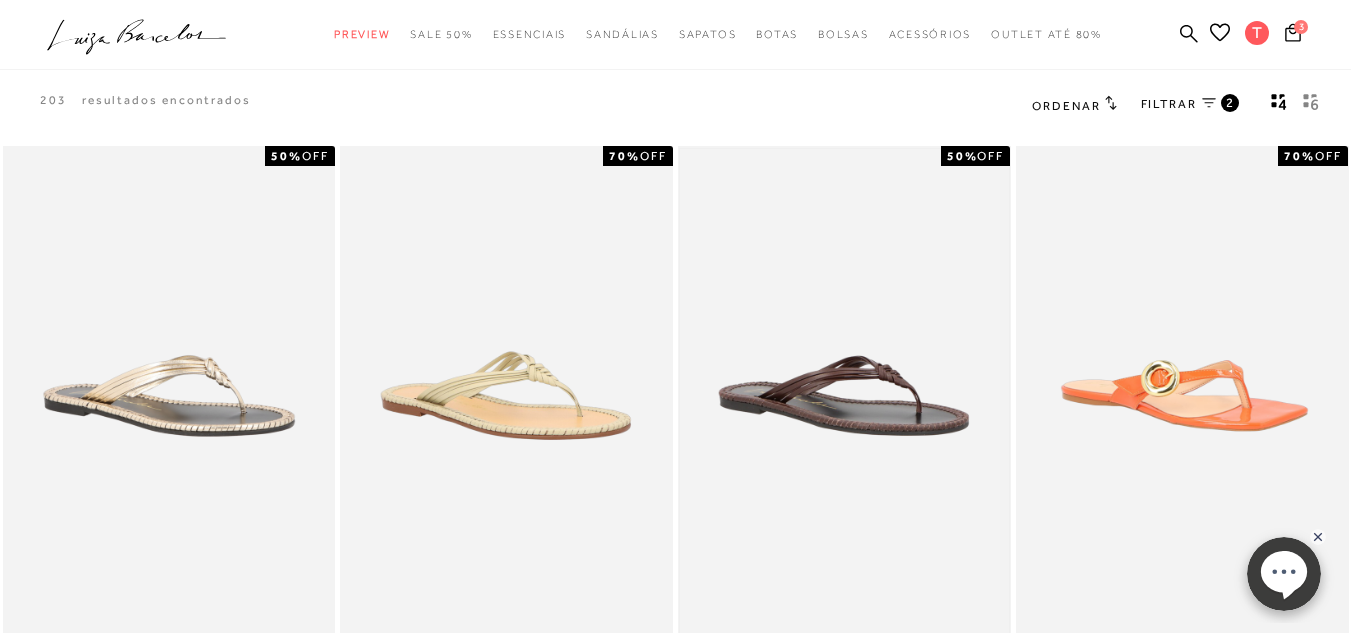scroll, scrollTop: 0, scrollLeft: 0, axis: both 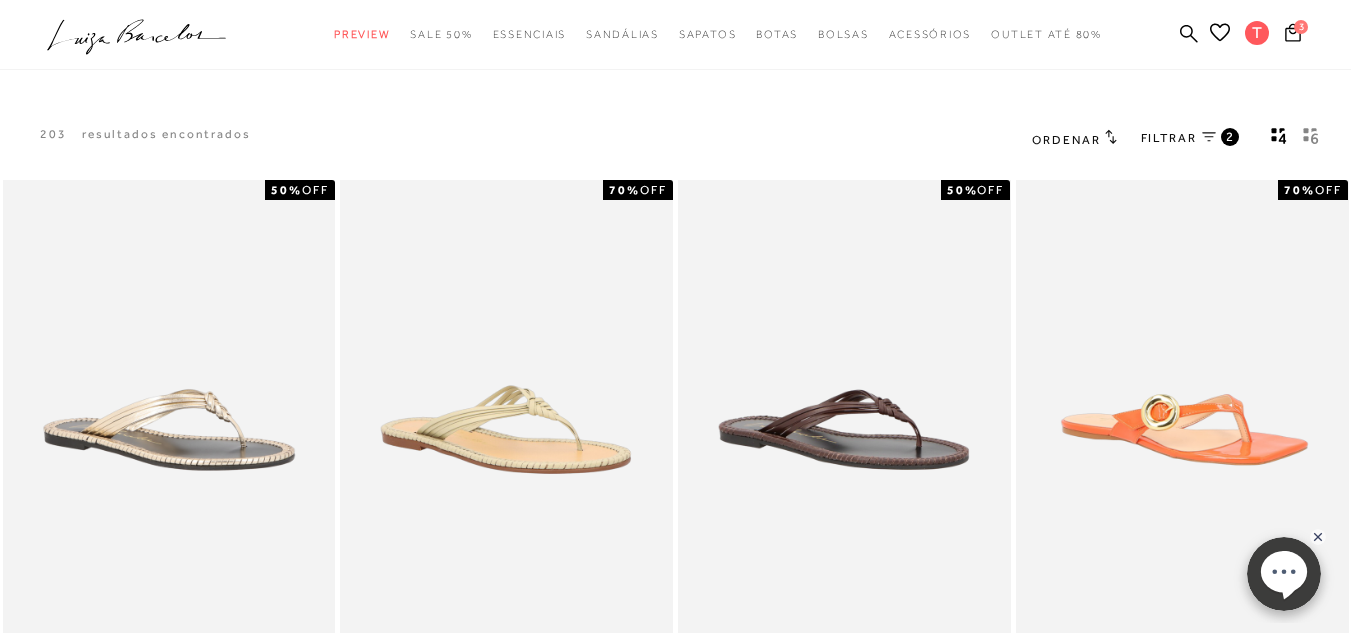 click 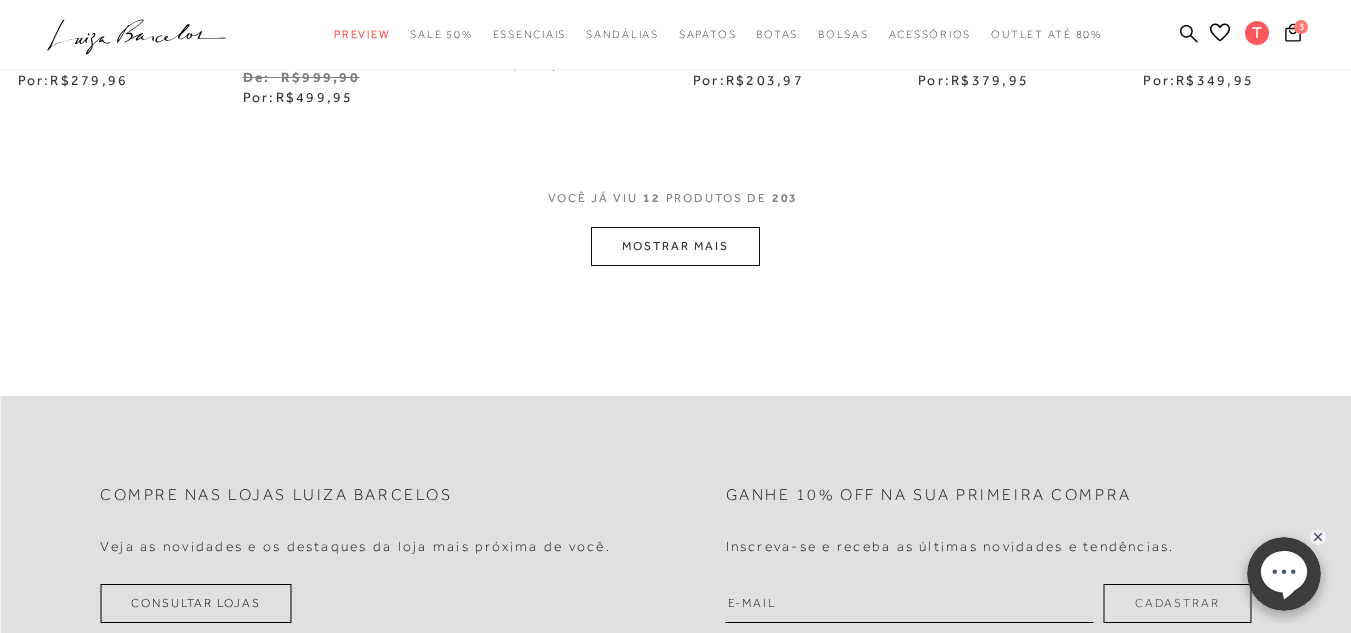 scroll, scrollTop: 1100, scrollLeft: 0, axis: vertical 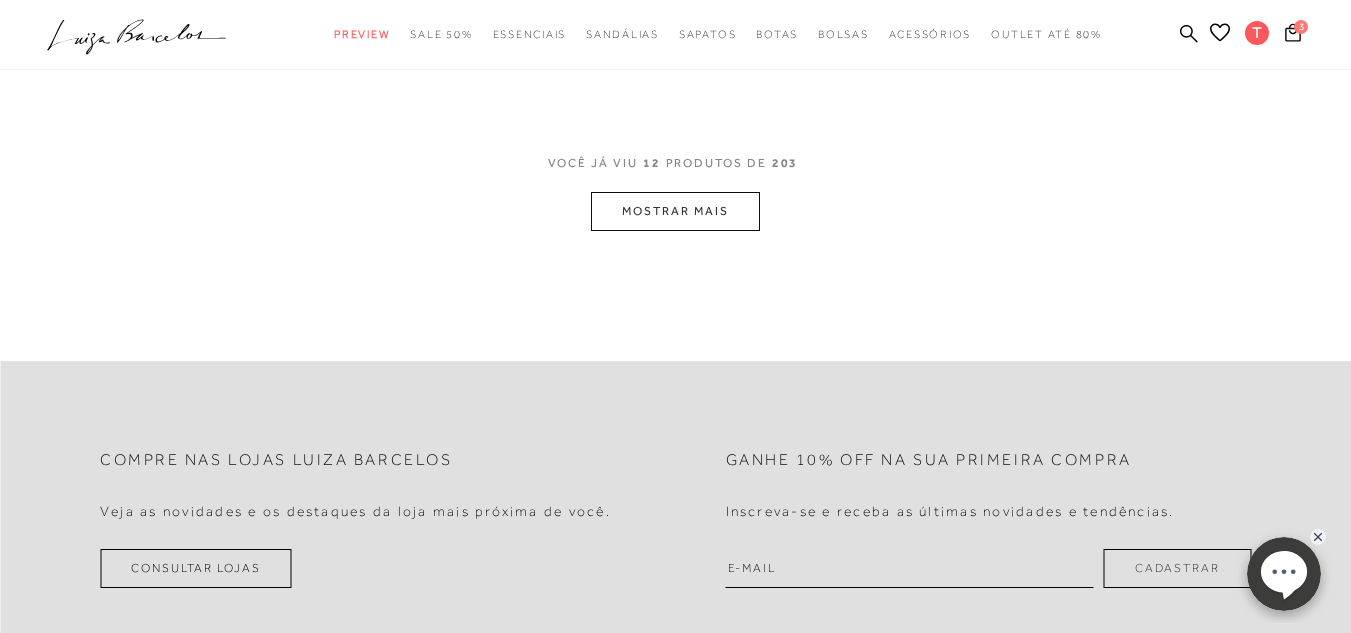 click on "MOSTRAR MAIS" at bounding box center [675, 211] 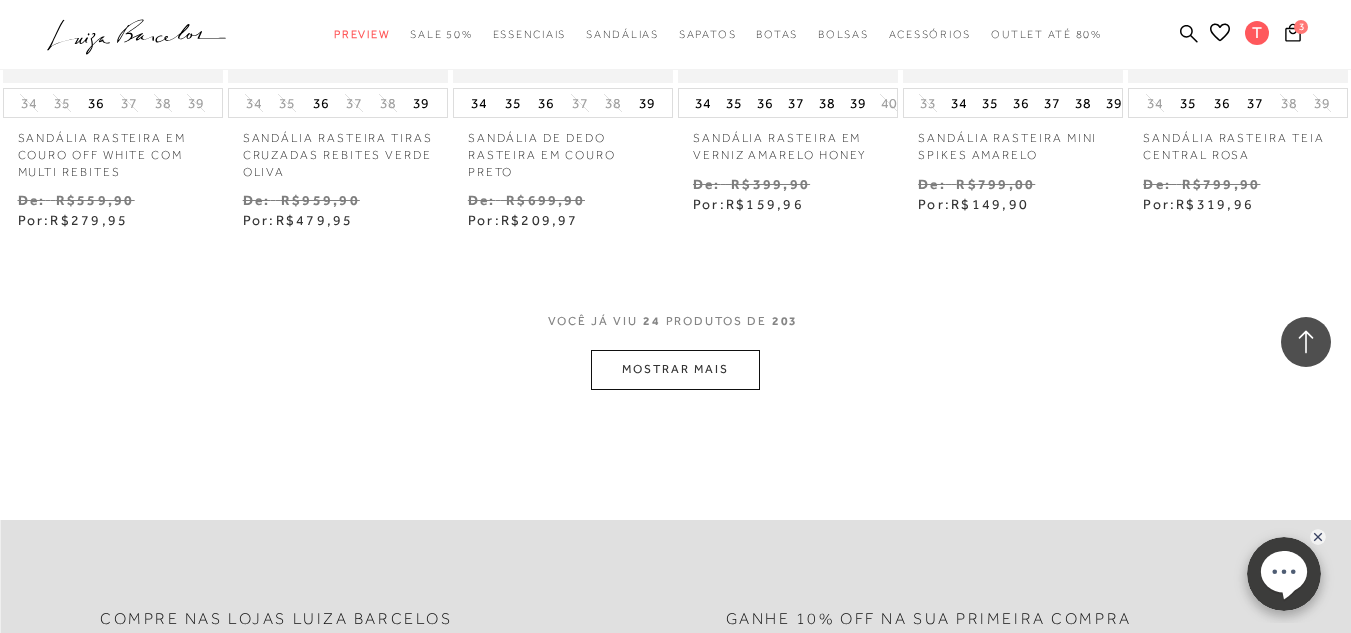 scroll, scrollTop: 2100, scrollLeft: 0, axis: vertical 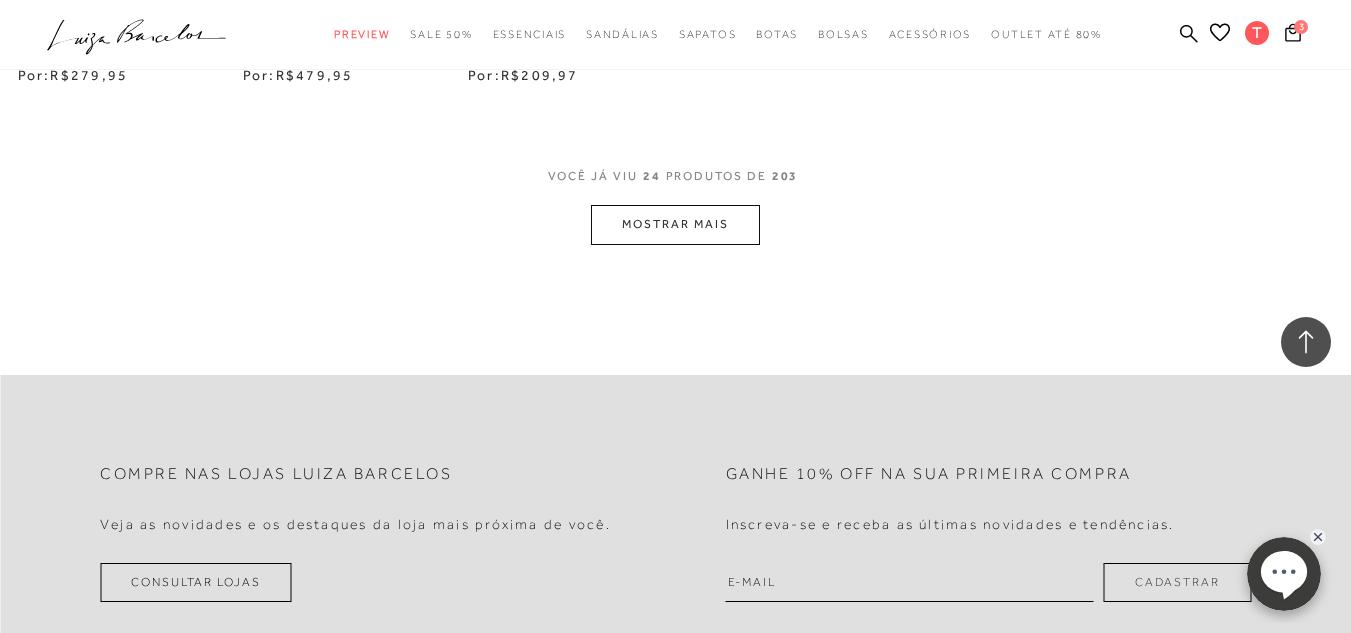 click on "MOSTRAR MAIS" at bounding box center (675, 224) 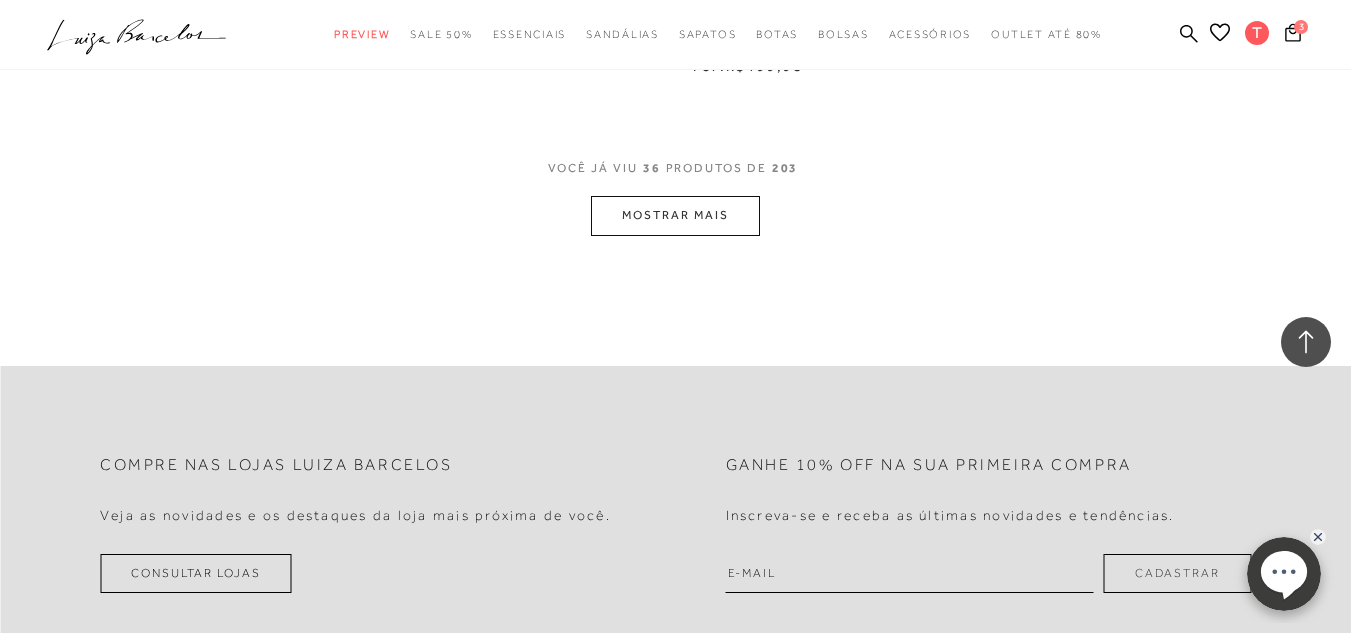 scroll, scrollTop: 3200, scrollLeft: 0, axis: vertical 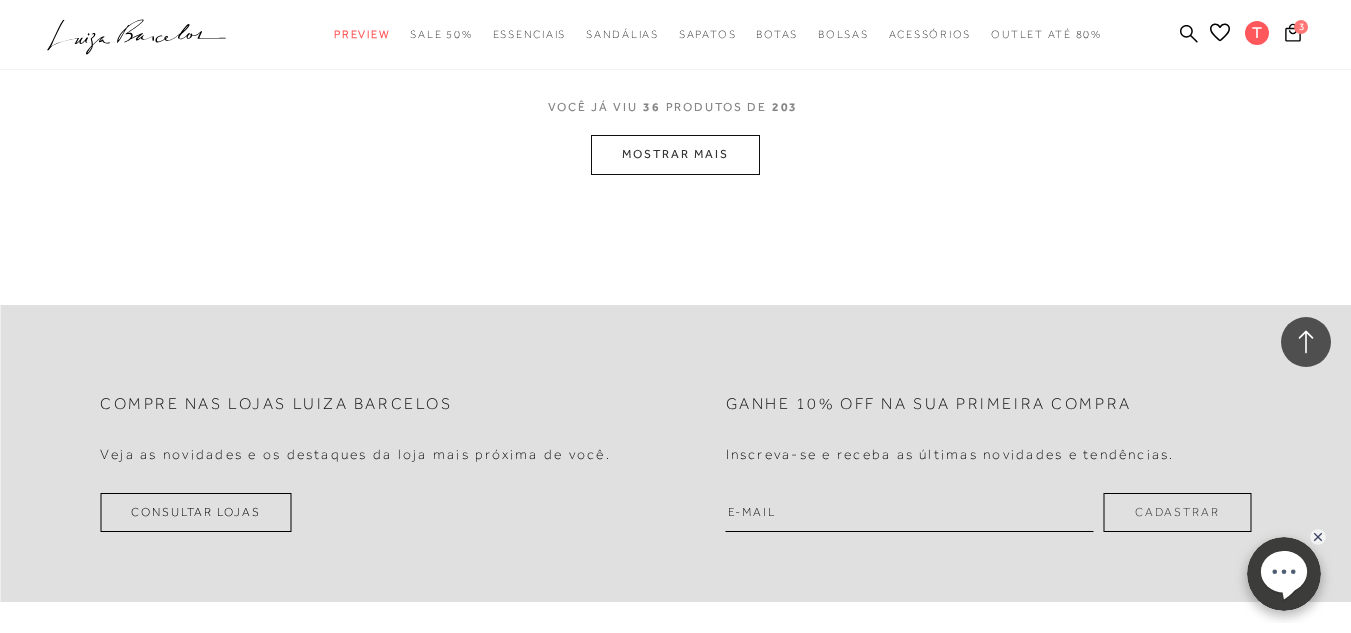 click on "MOSTRAR MAIS" at bounding box center [675, 154] 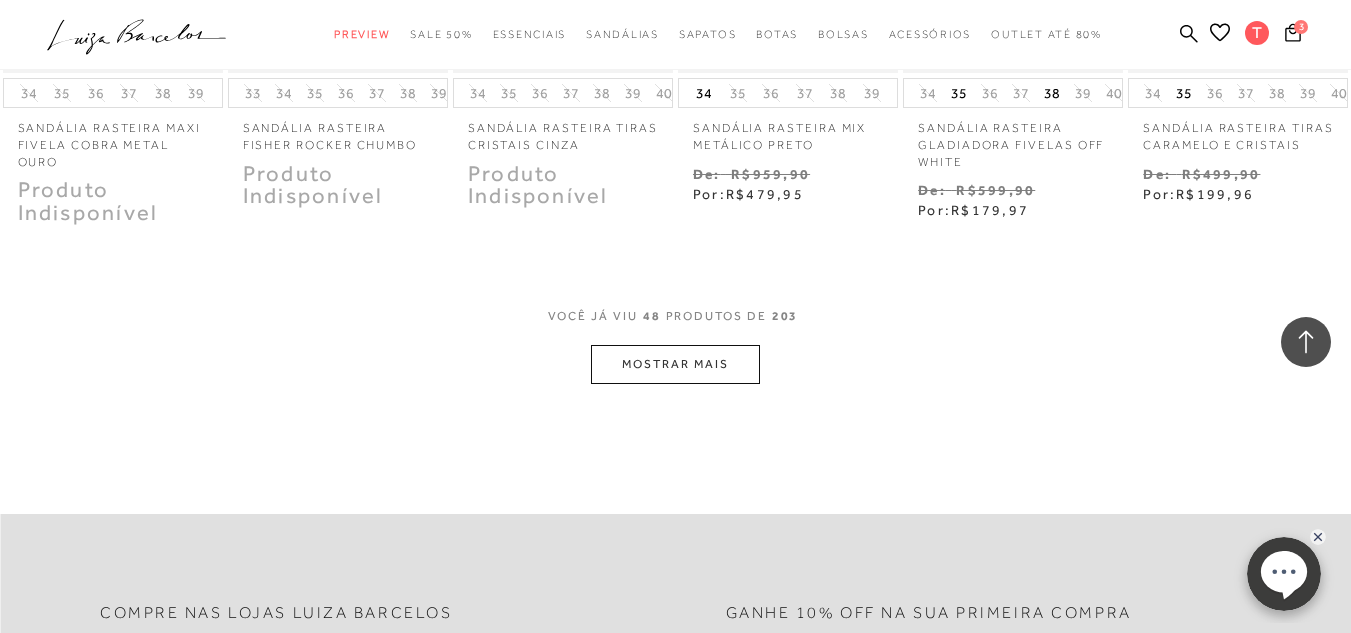 scroll, scrollTop: 4000, scrollLeft: 0, axis: vertical 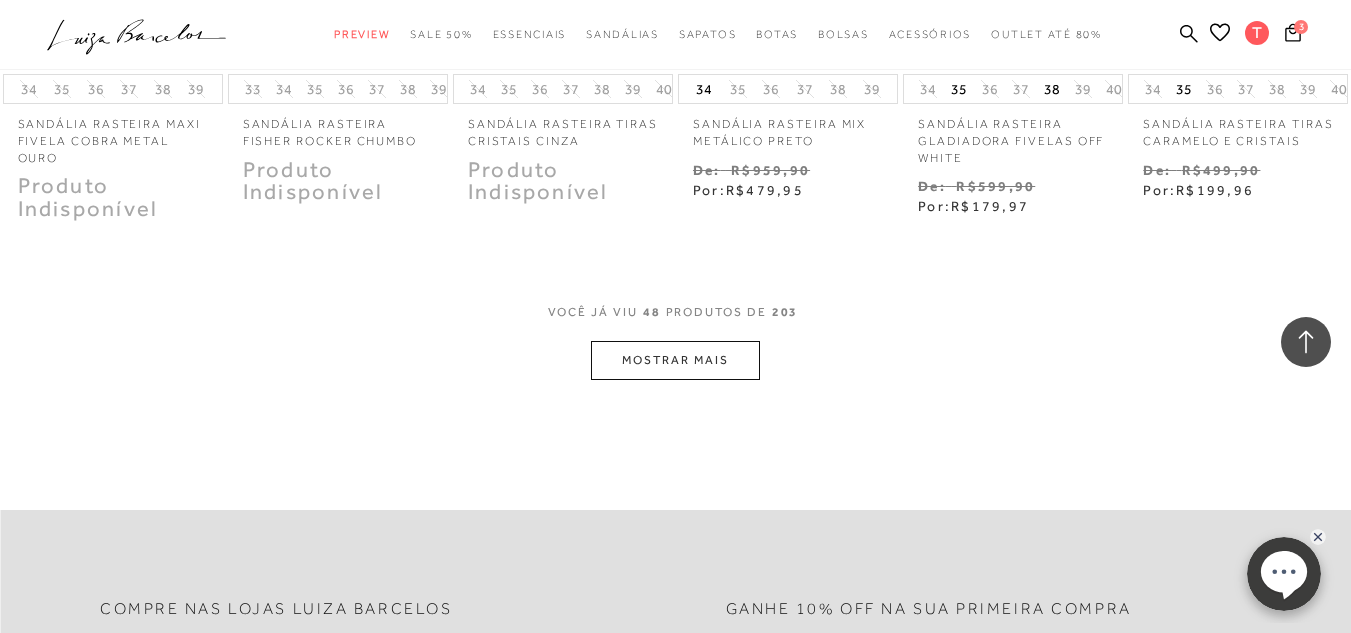 click on "MOSTRAR MAIS" at bounding box center [675, 360] 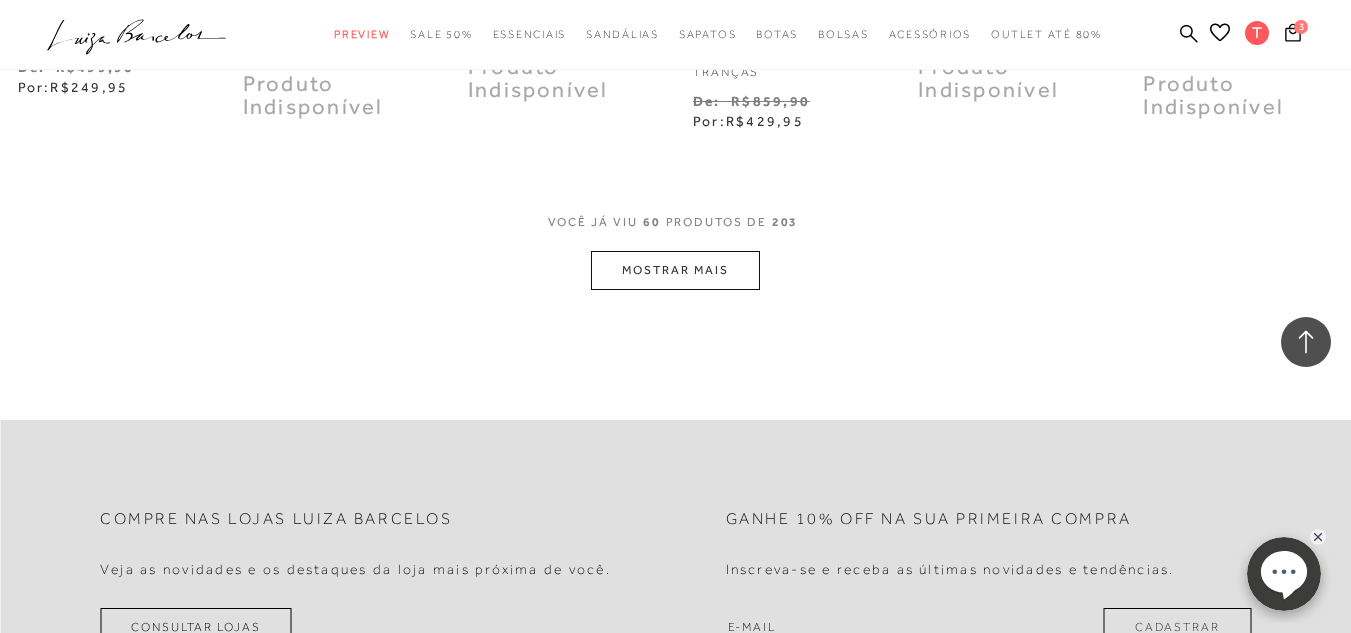 scroll, scrollTop: 5200, scrollLeft: 0, axis: vertical 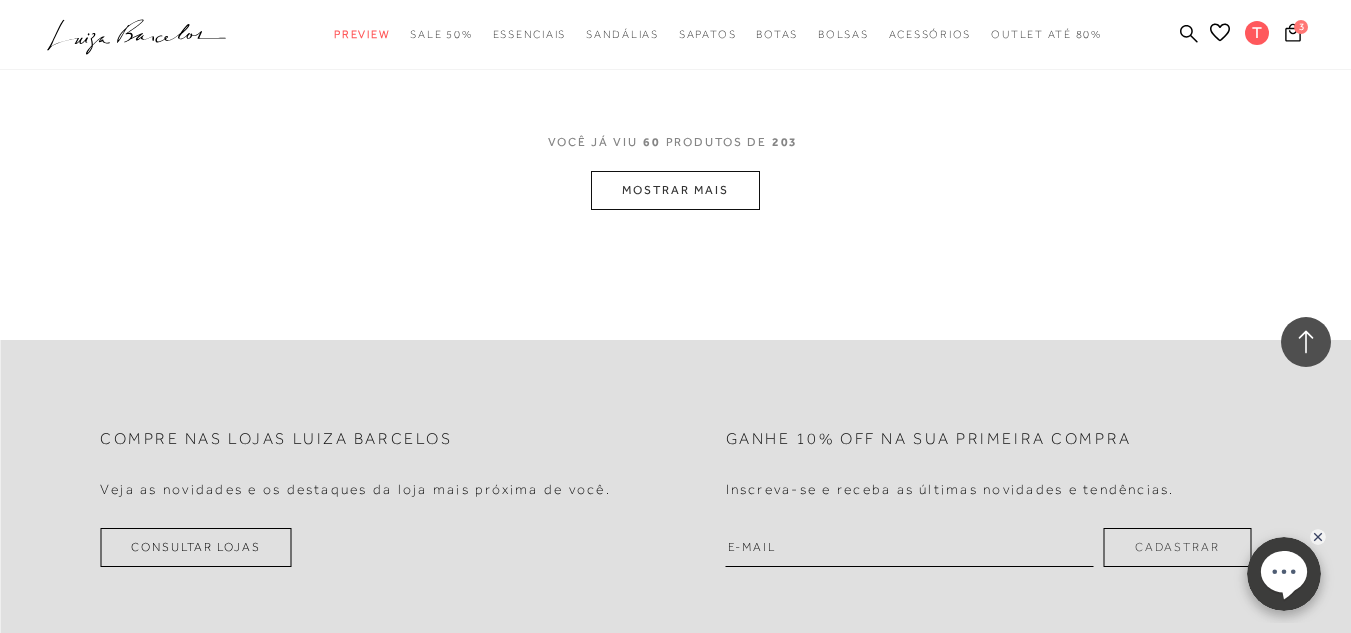 click on "MOSTRAR MAIS" at bounding box center (675, 190) 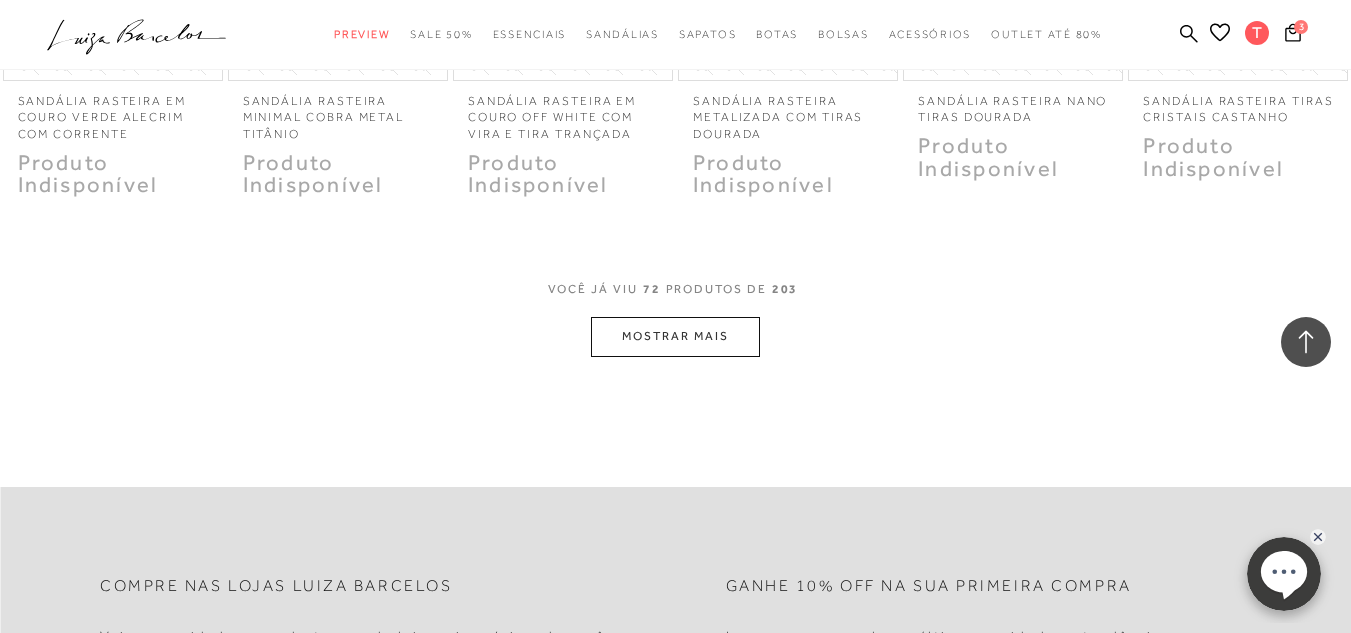 scroll, scrollTop: 6100, scrollLeft: 0, axis: vertical 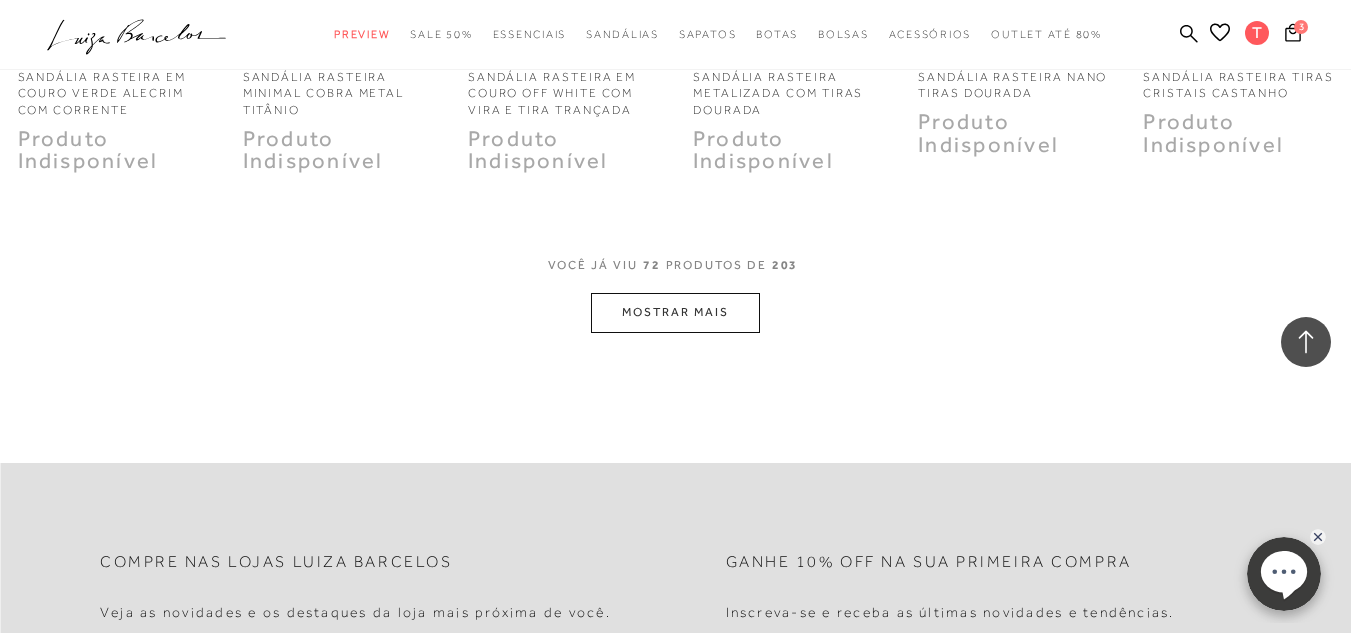 click on "MOSTRAR MAIS" at bounding box center [675, 312] 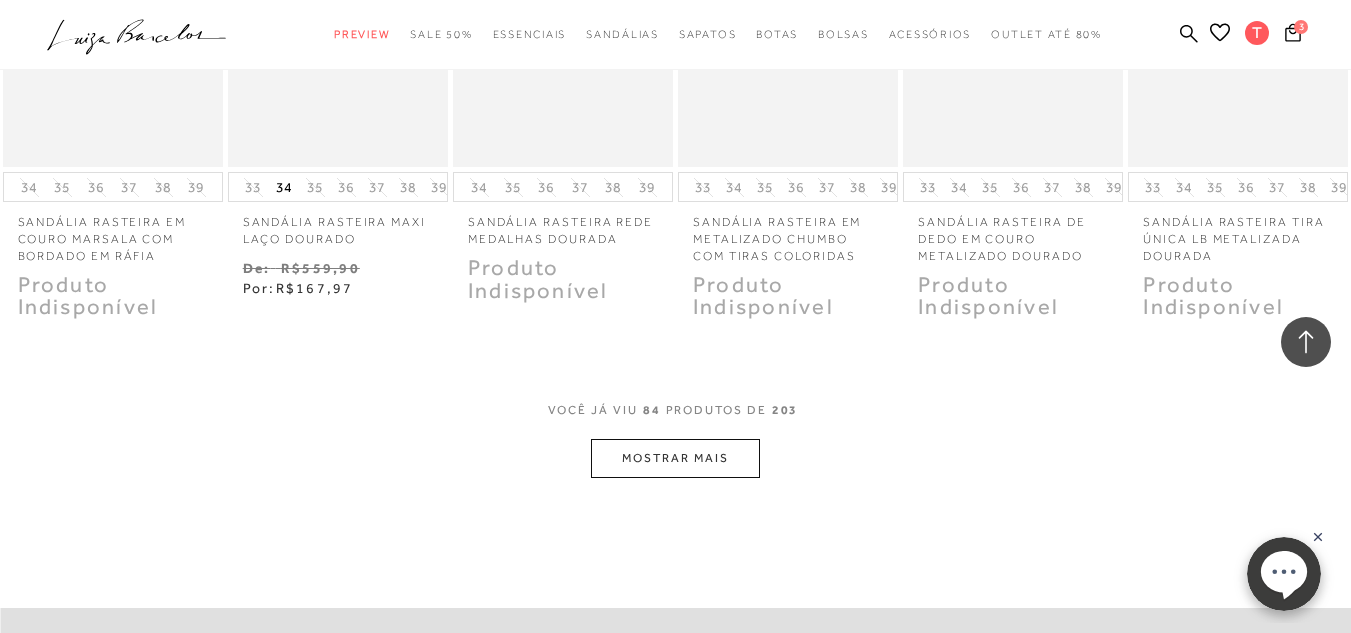 scroll, scrollTop: 7000, scrollLeft: 0, axis: vertical 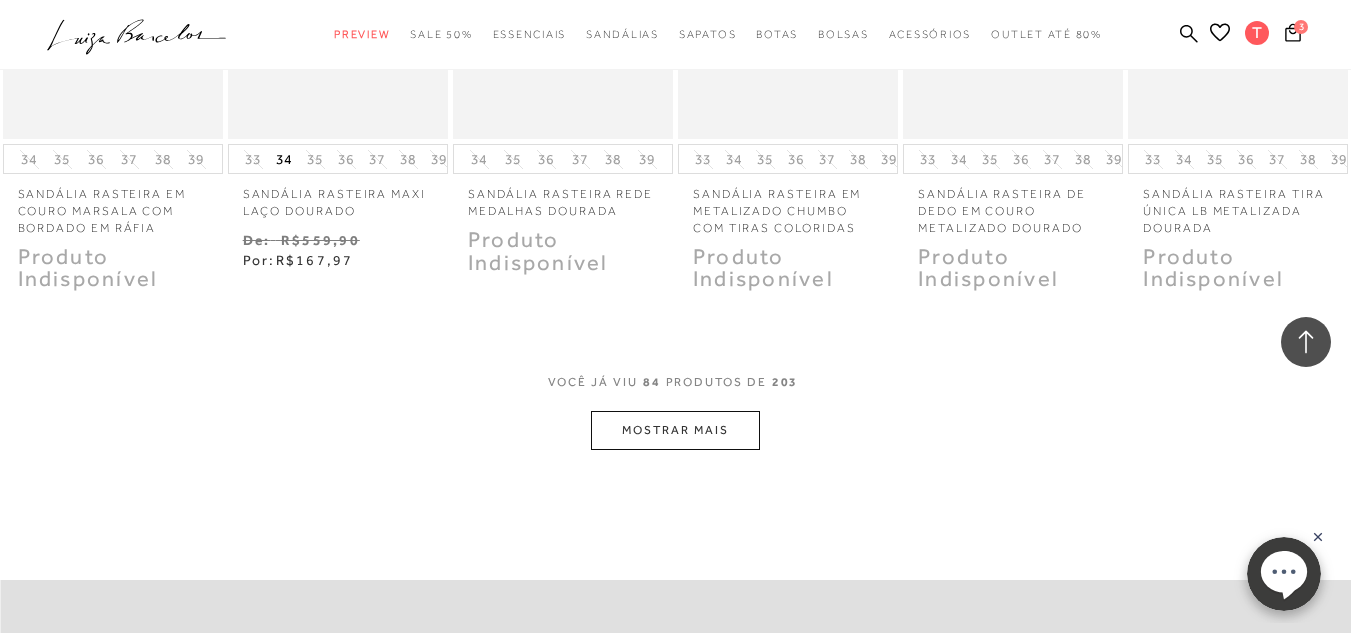 click on "MOSTRAR MAIS" at bounding box center (675, 430) 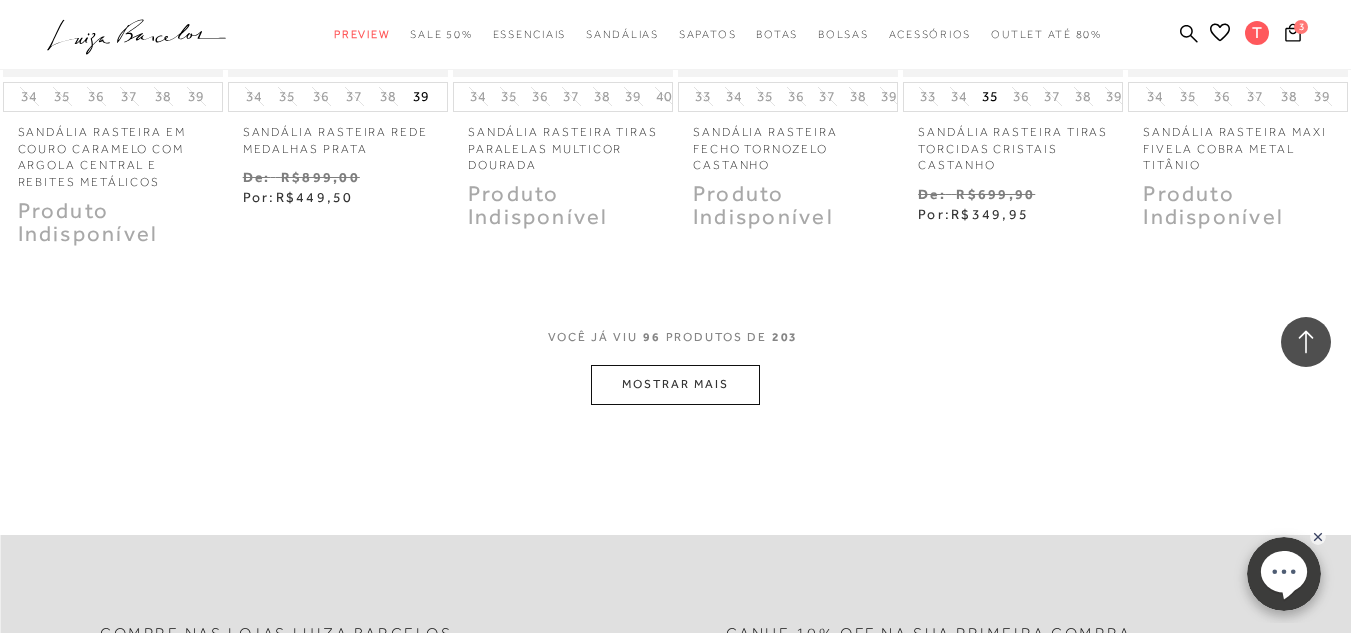 scroll, scrollTop: 8100, scrollLeft: 0, axis: vertical 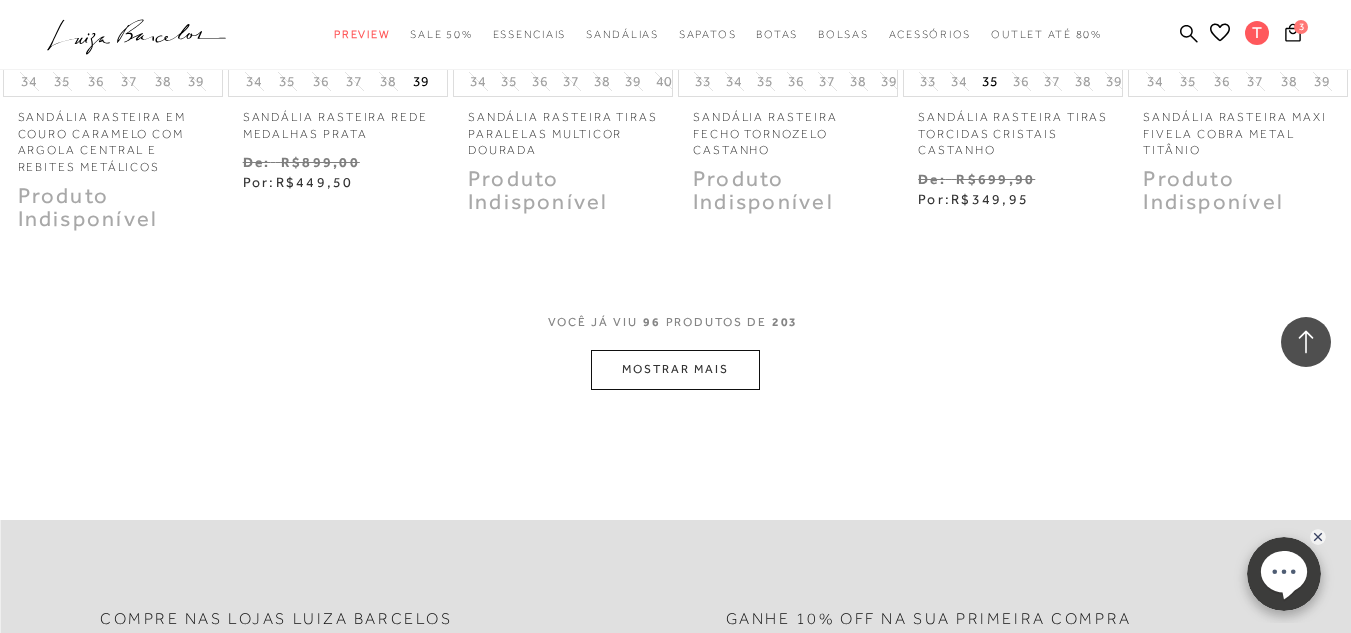 click on "MOSTRAR MAIS" at bounding box center [675, 369] 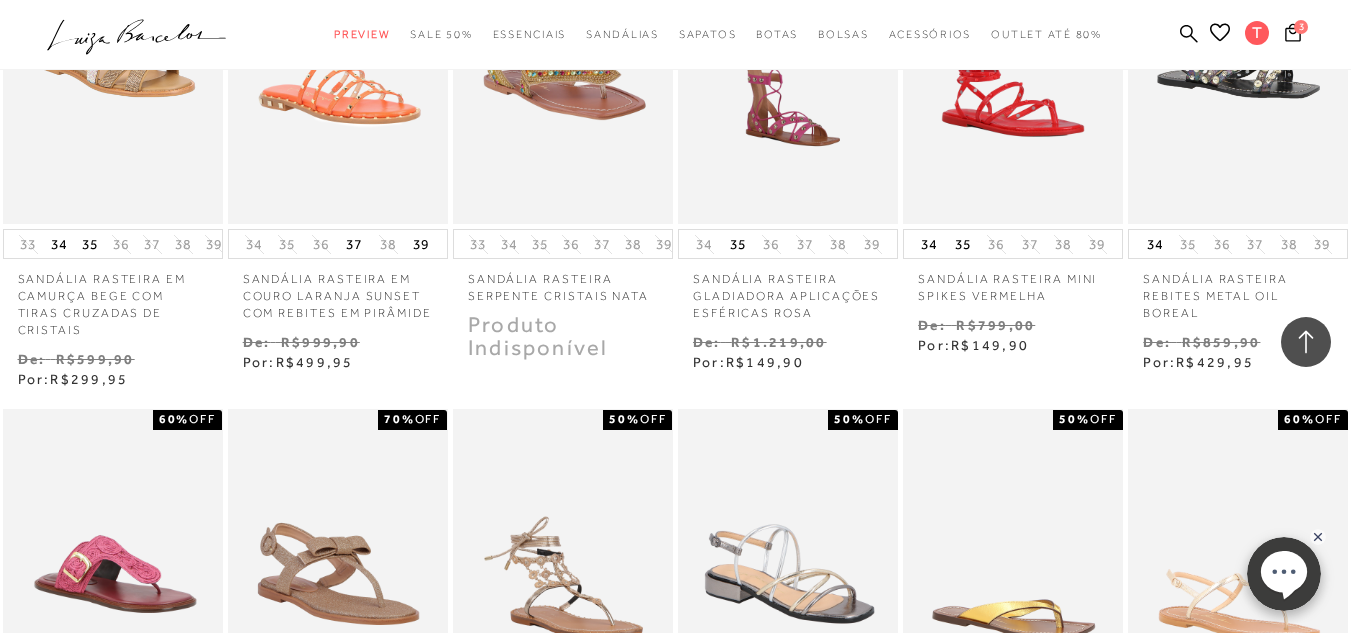 scroll, scrollTop: 5800, scrollLeft: 0, axis: vertical 